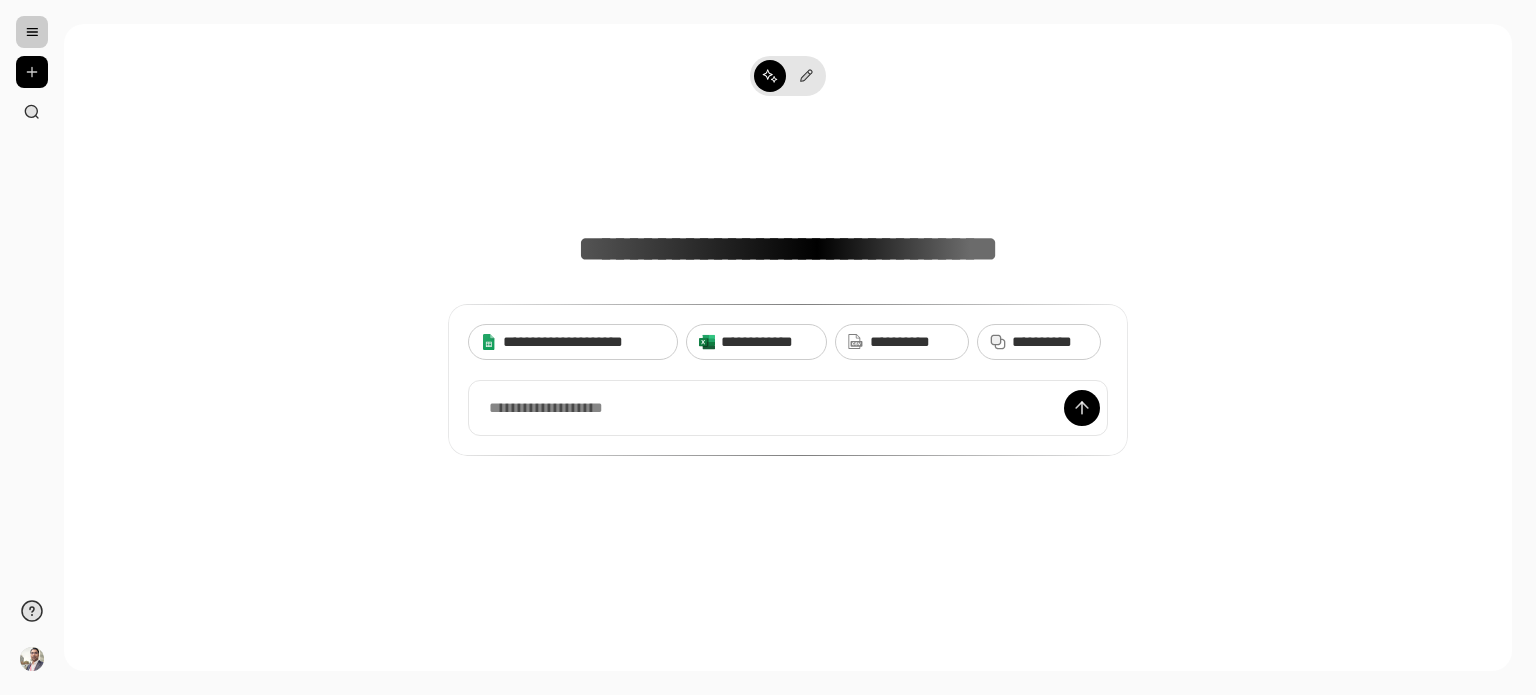 scroll, scrollTop: 0, scrollLeft: 0, axis: both 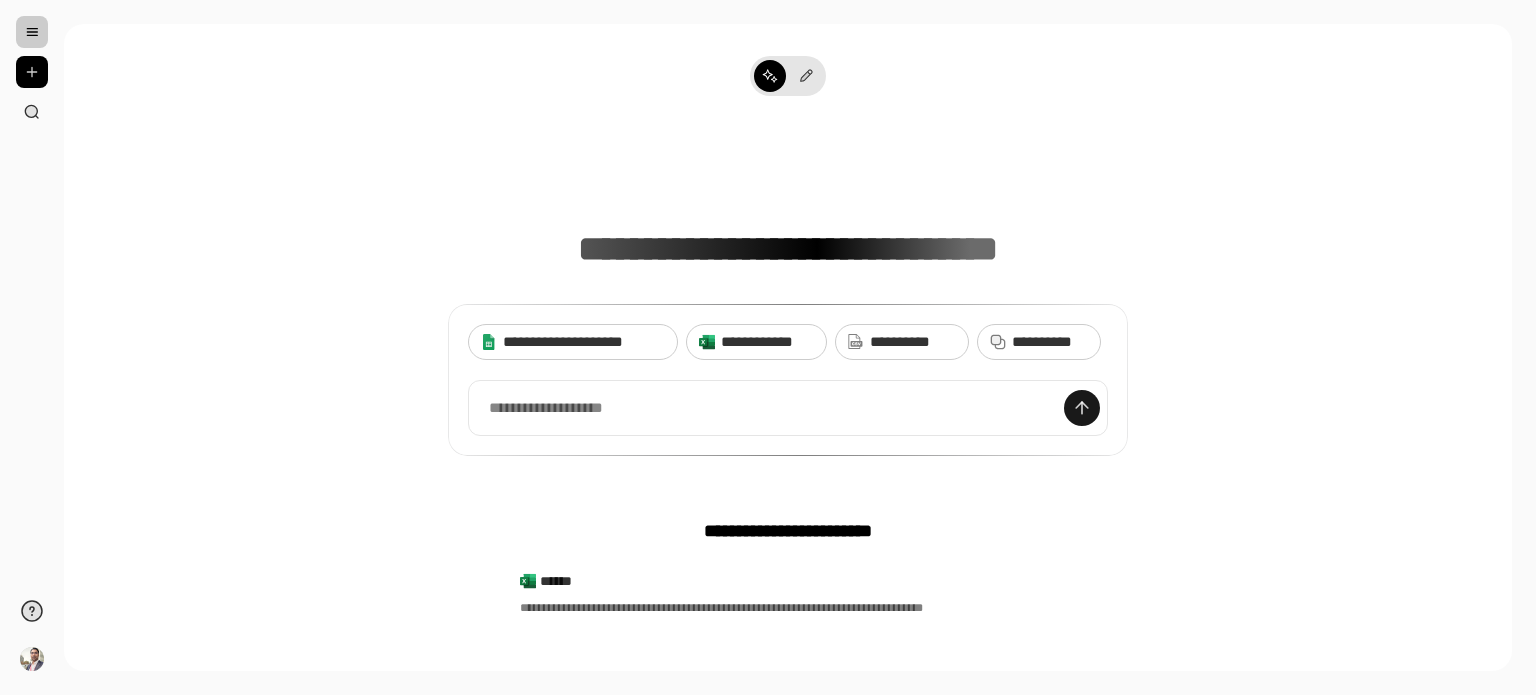 click at bounding box center (1082, 408) 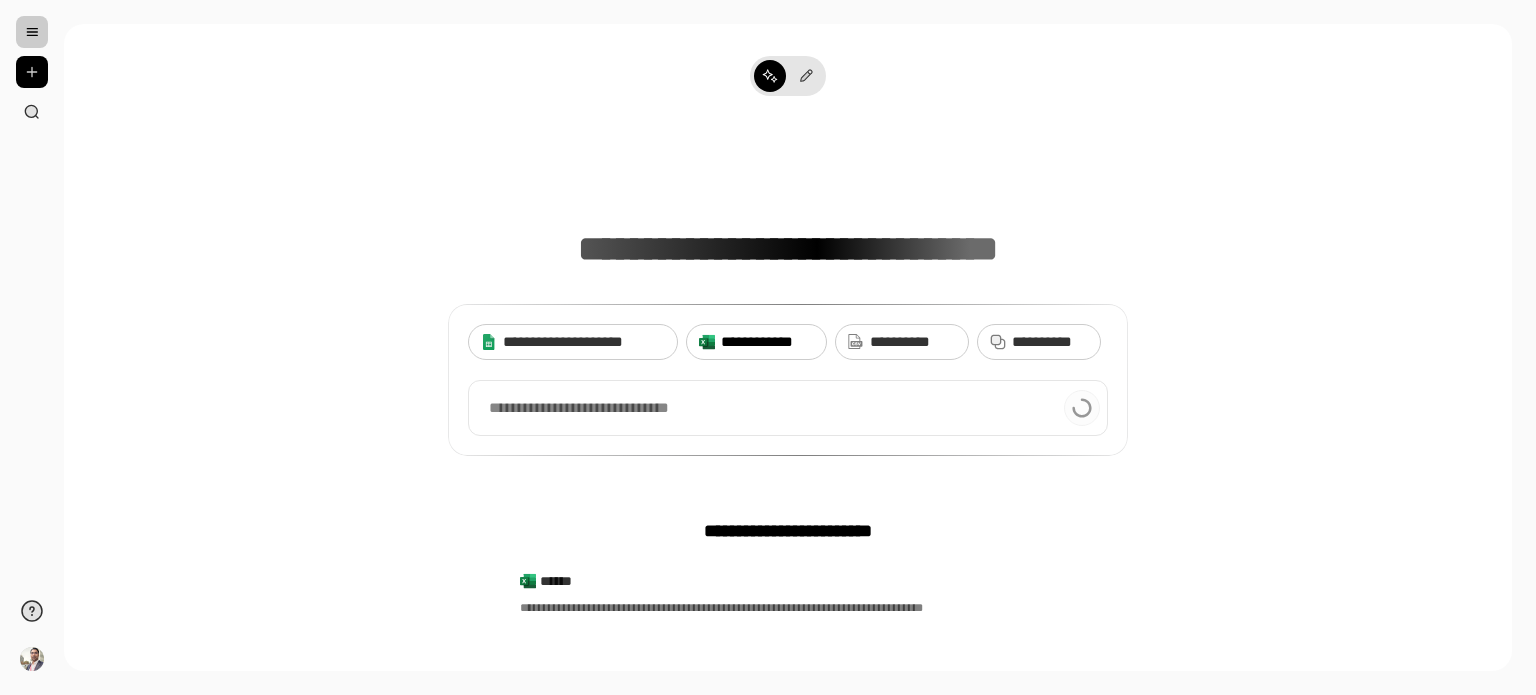 click on "**********" at bounding box center [767, 342] 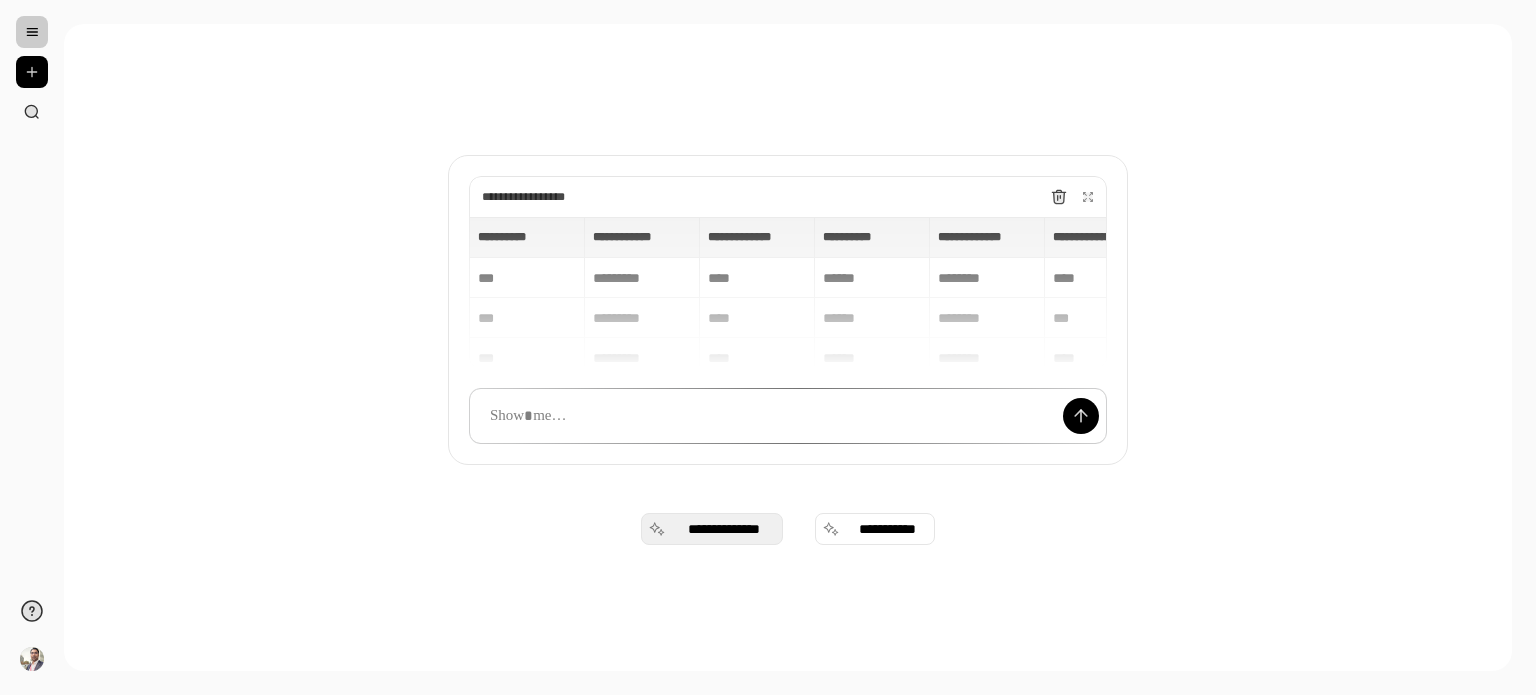 click on "**********" at bounding box center [712, 529] 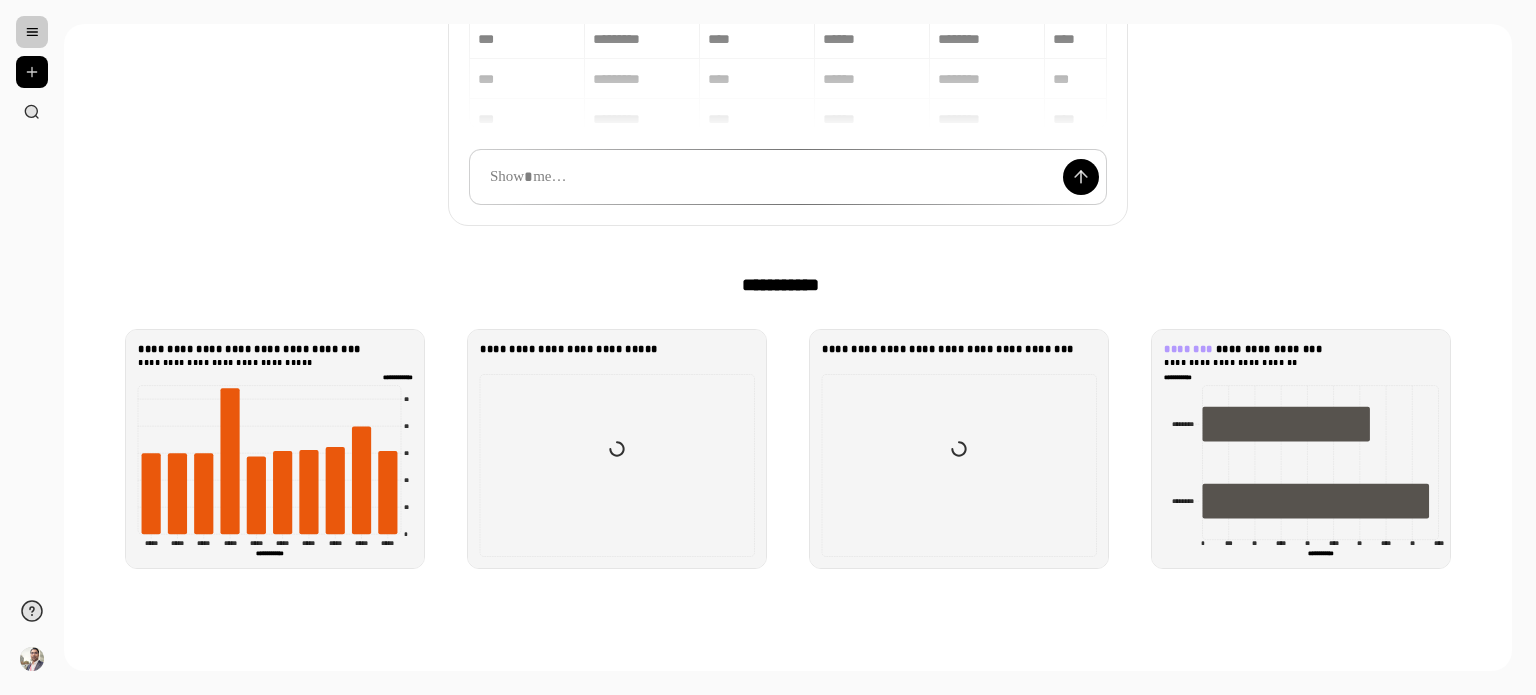 scroll, scrollTop: 240, scrollLeft: 0, axis: vertical 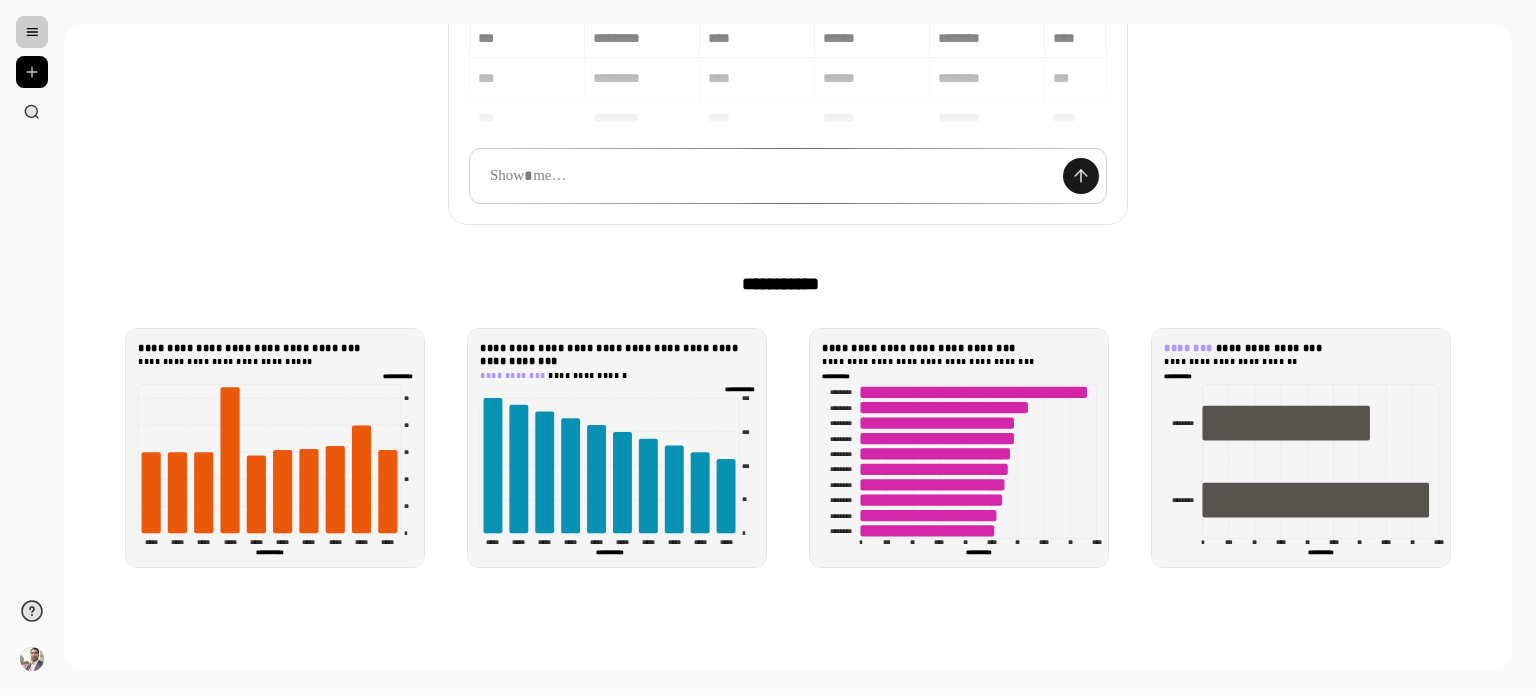 click at bounding box center (1081, 176) 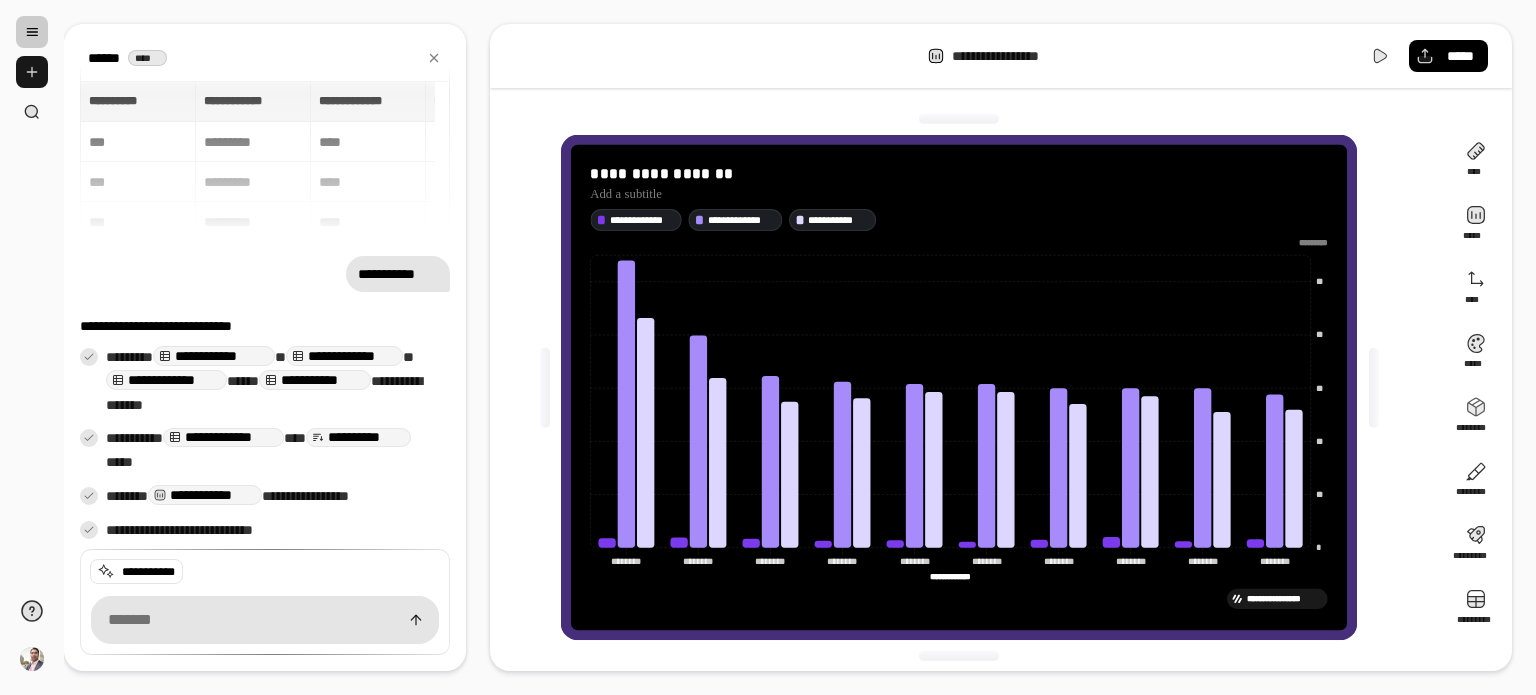 click at bounding box center [32, 72] 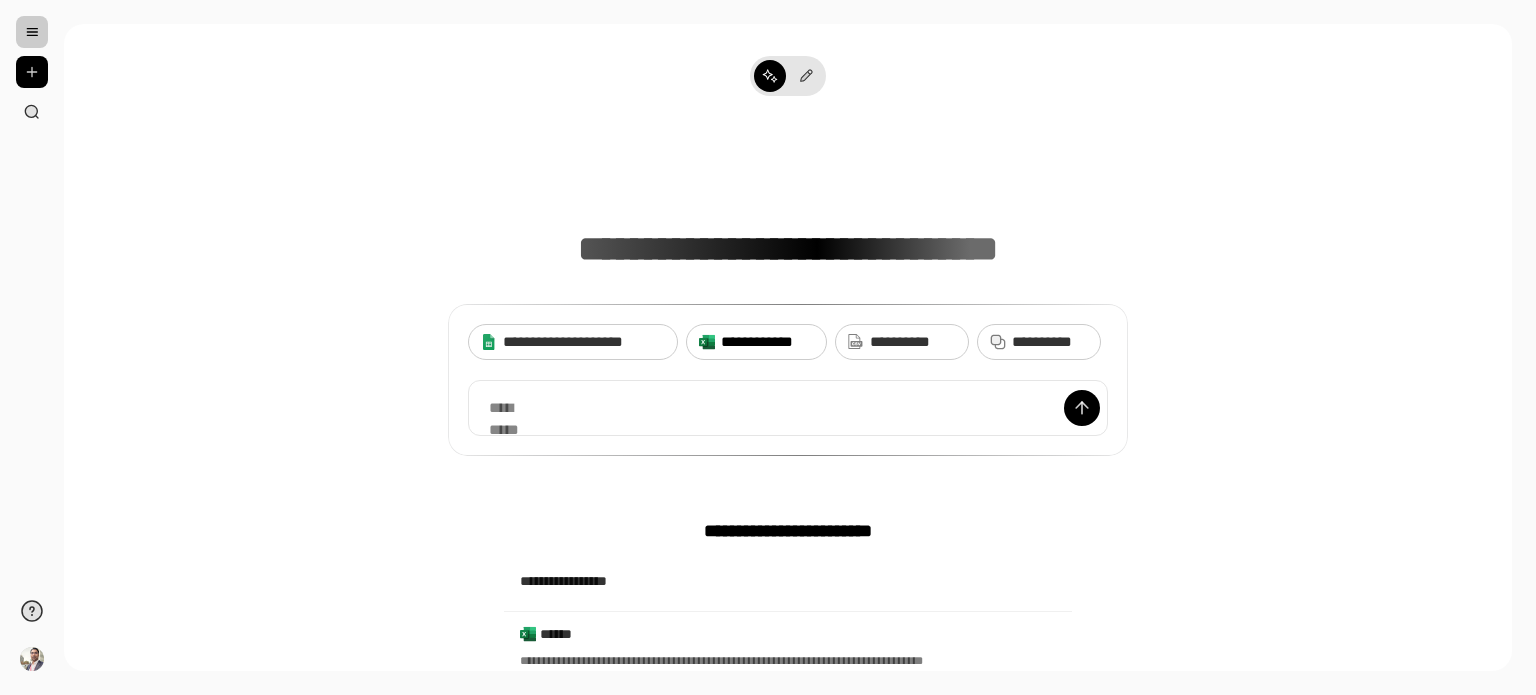 click on "**********" at bounding box center [767, 342] 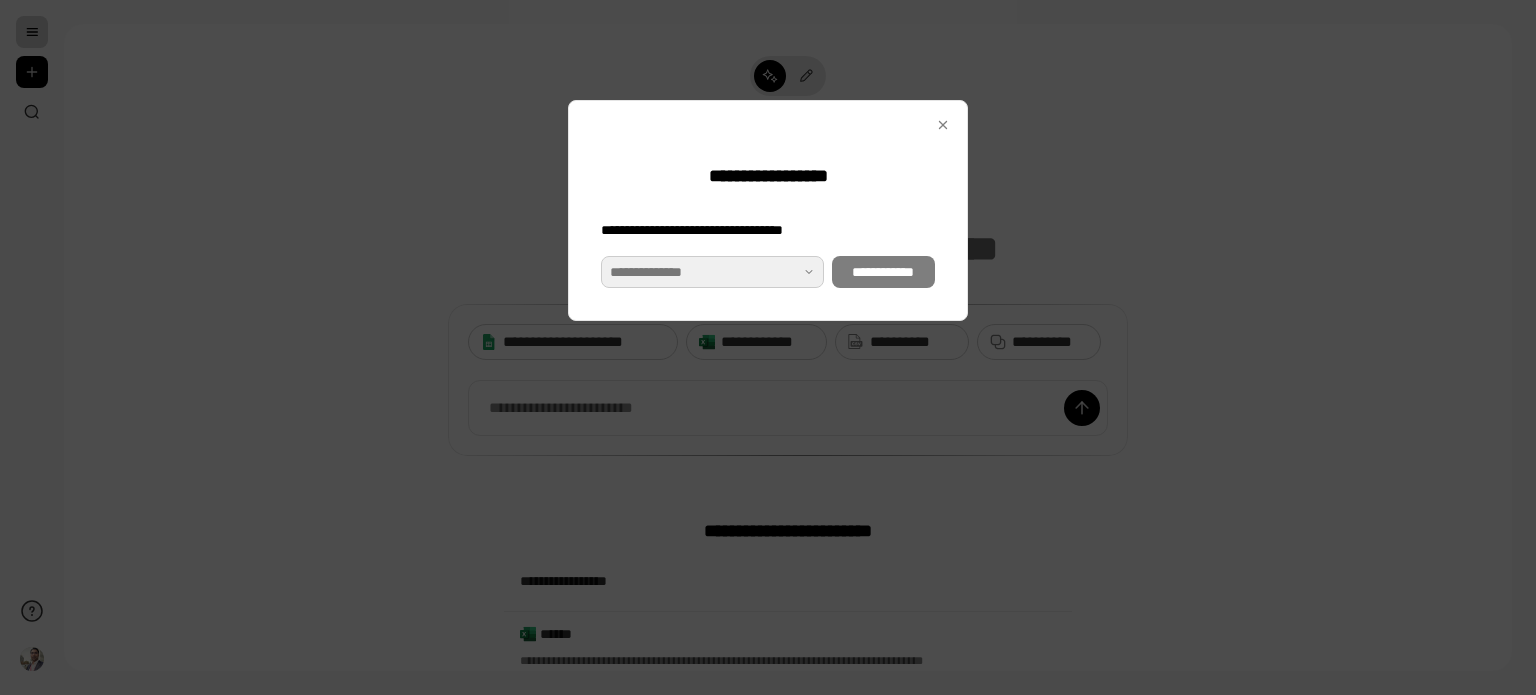 click at bounding box center (712, 272) 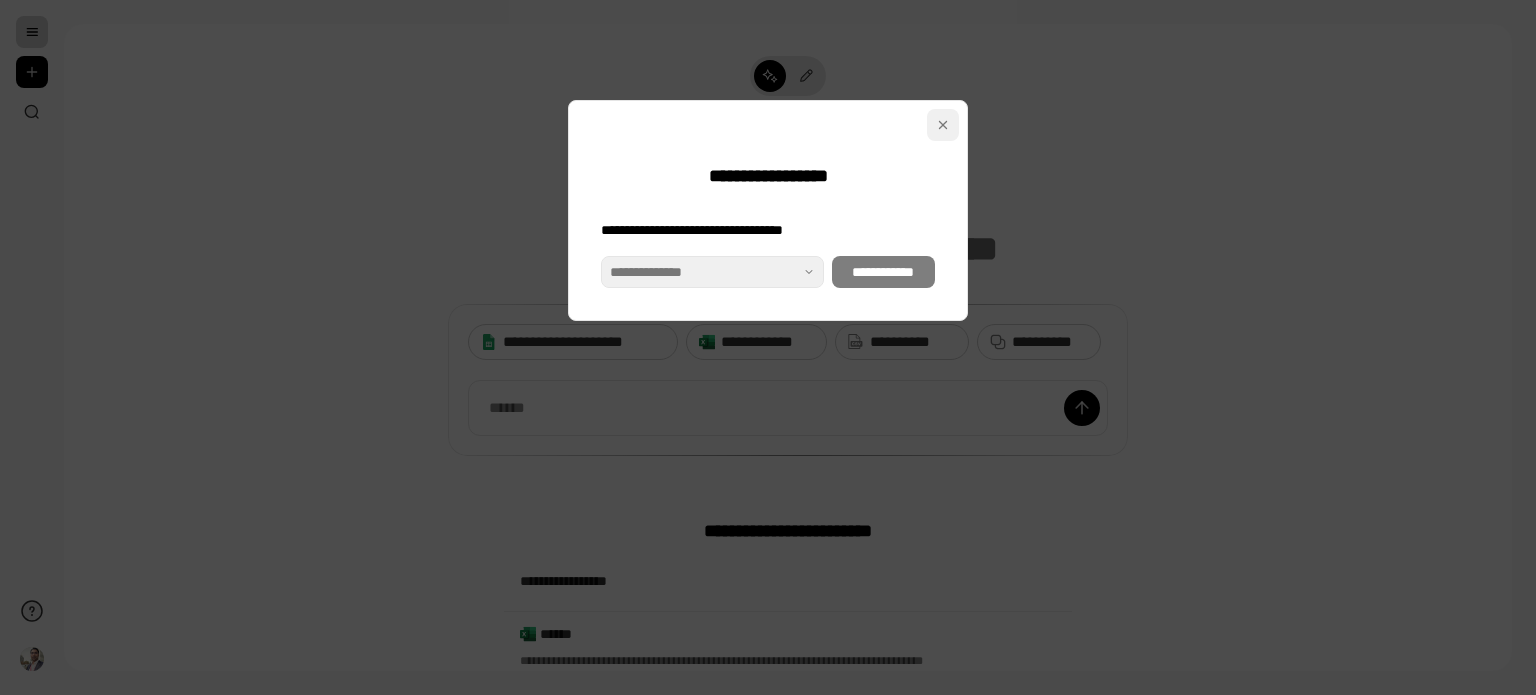 click at bounding box center (943, 125) 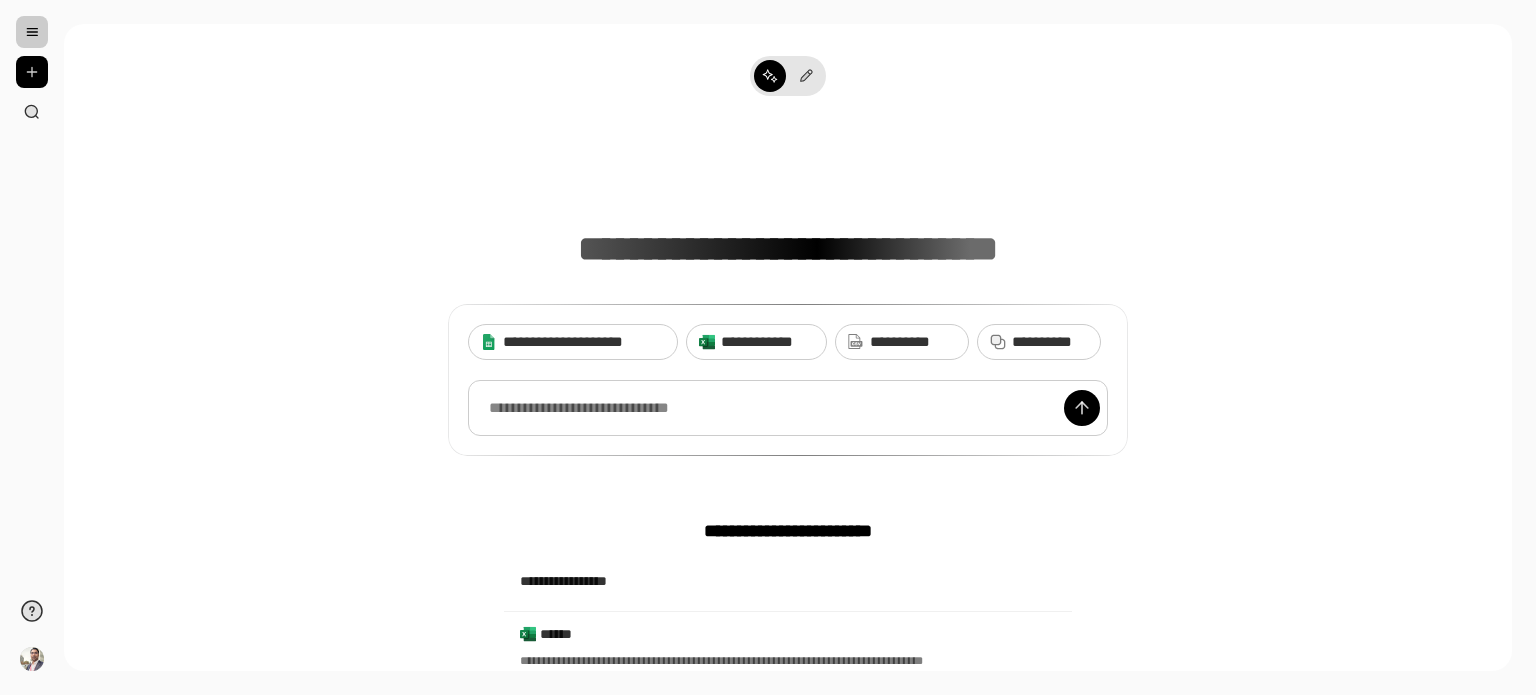 scroll, scrollTop: 129, scrollLeft: 0, axis: vertical 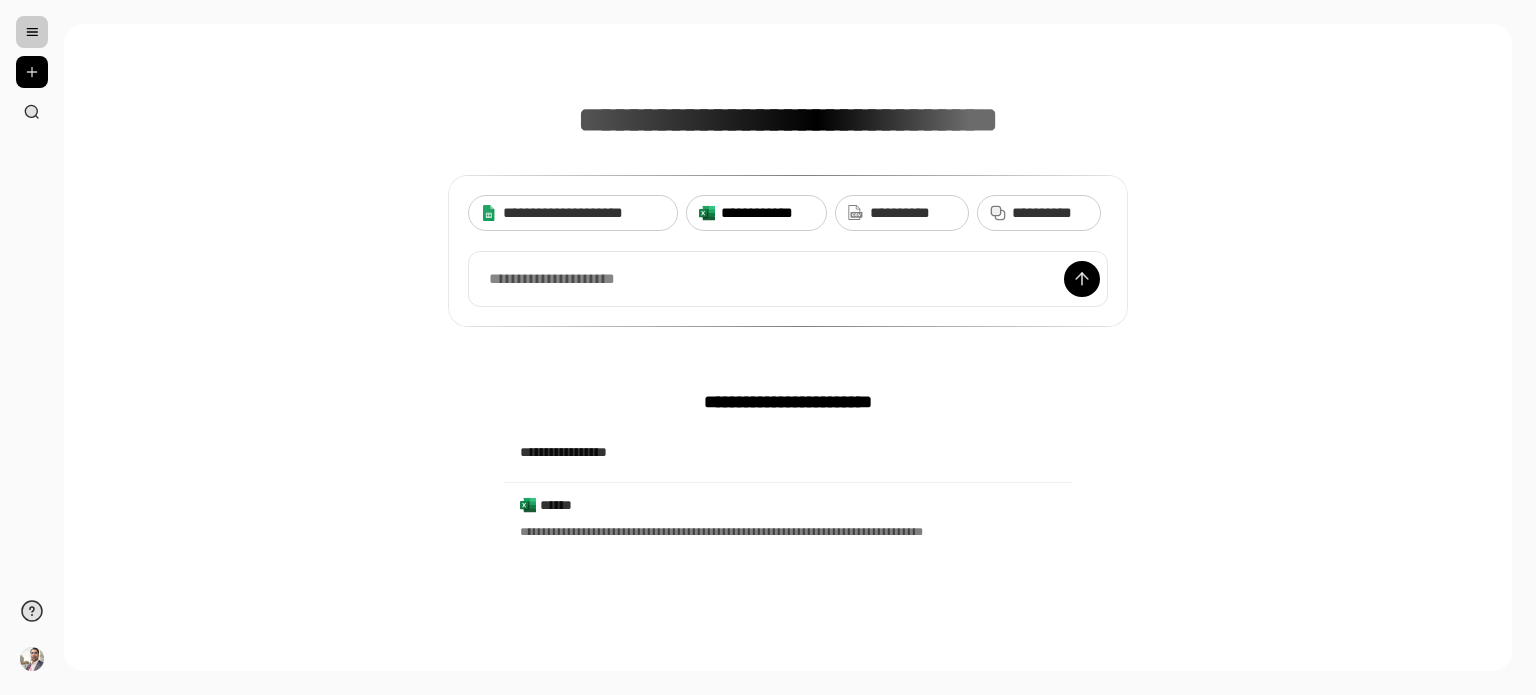 click on "**********" at bounding box center [756, 213] 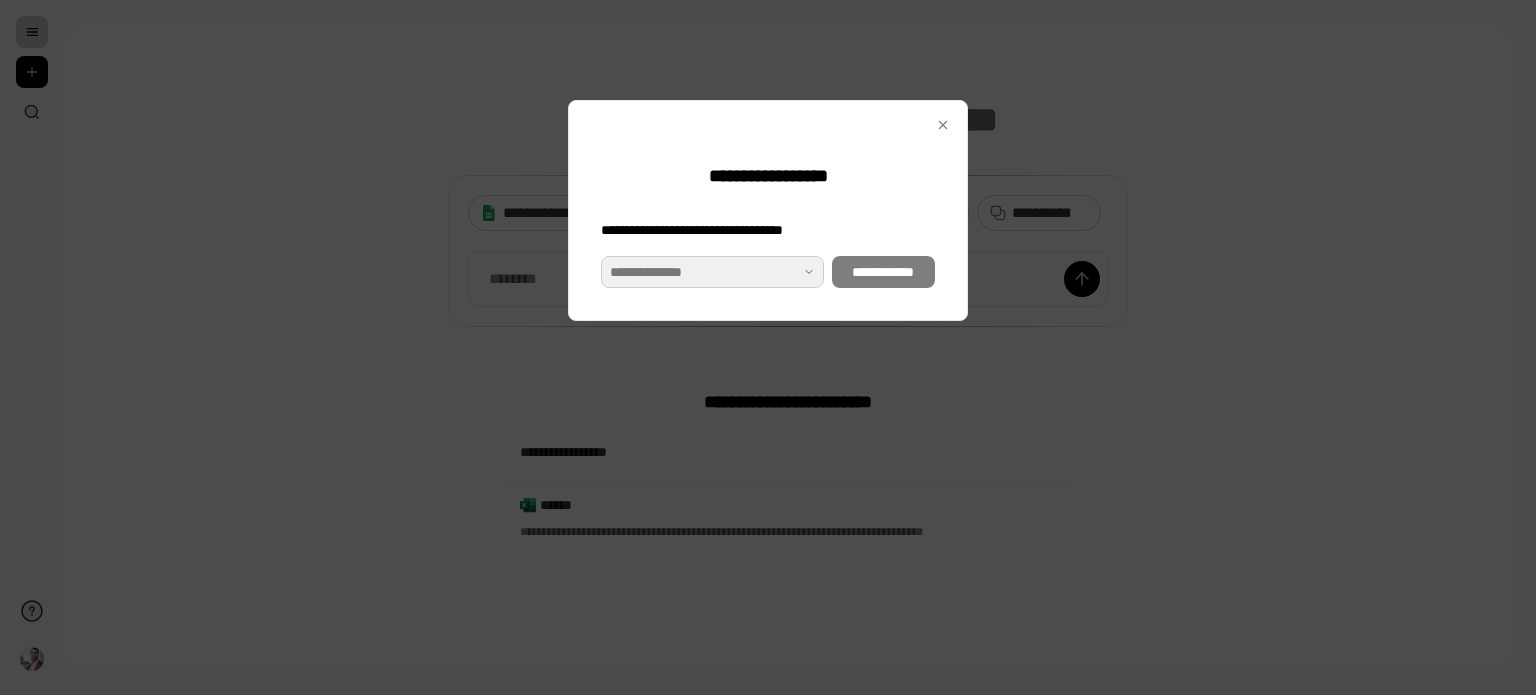 click at bounding box center [712, 272] 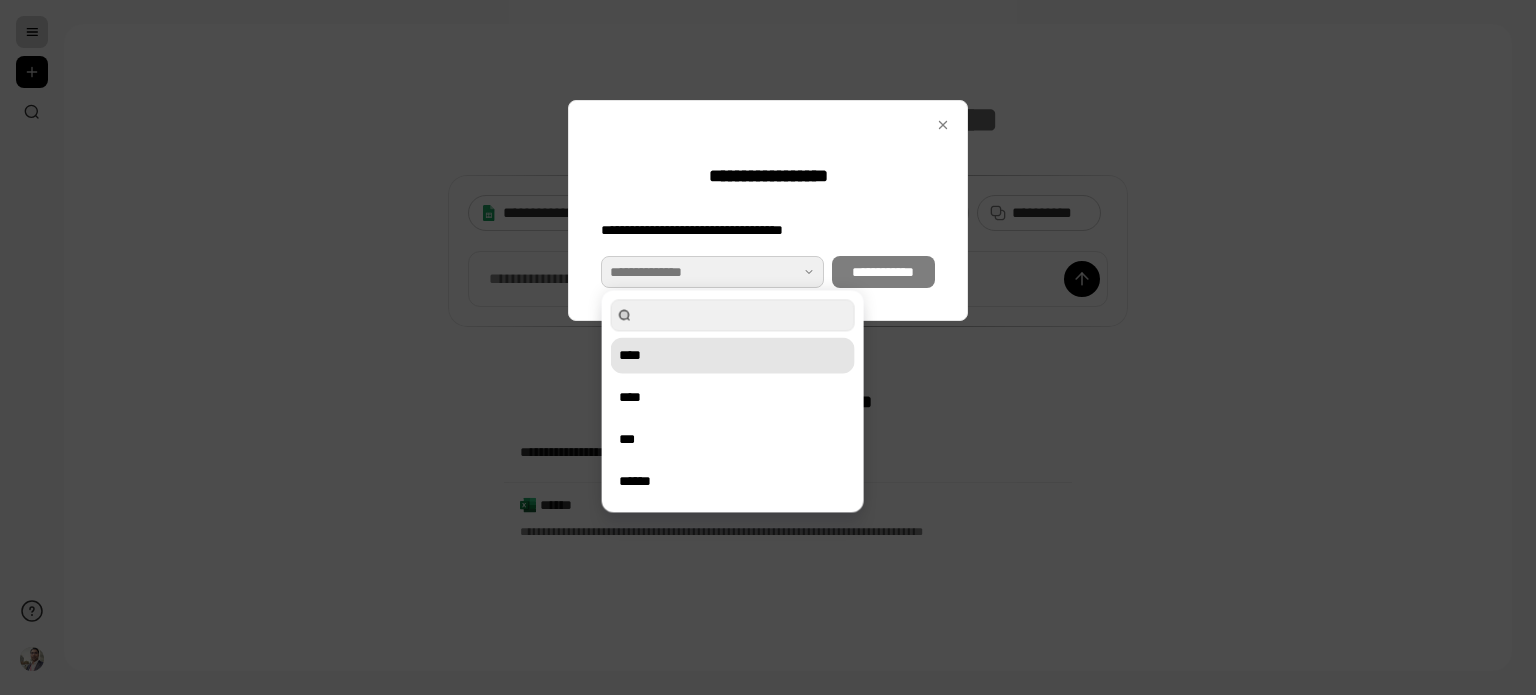 click on "****" at bounding box center [733, 355] 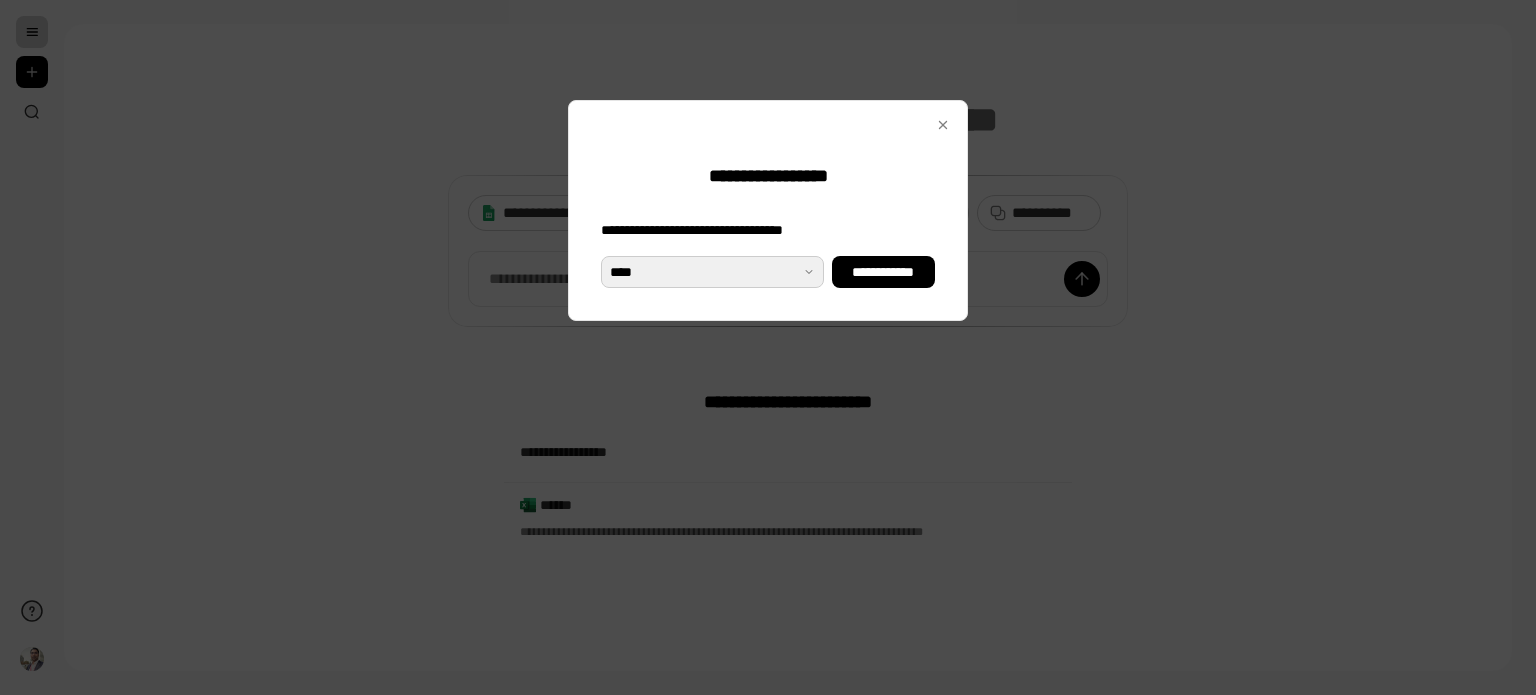click at bounding box center [712, 272] 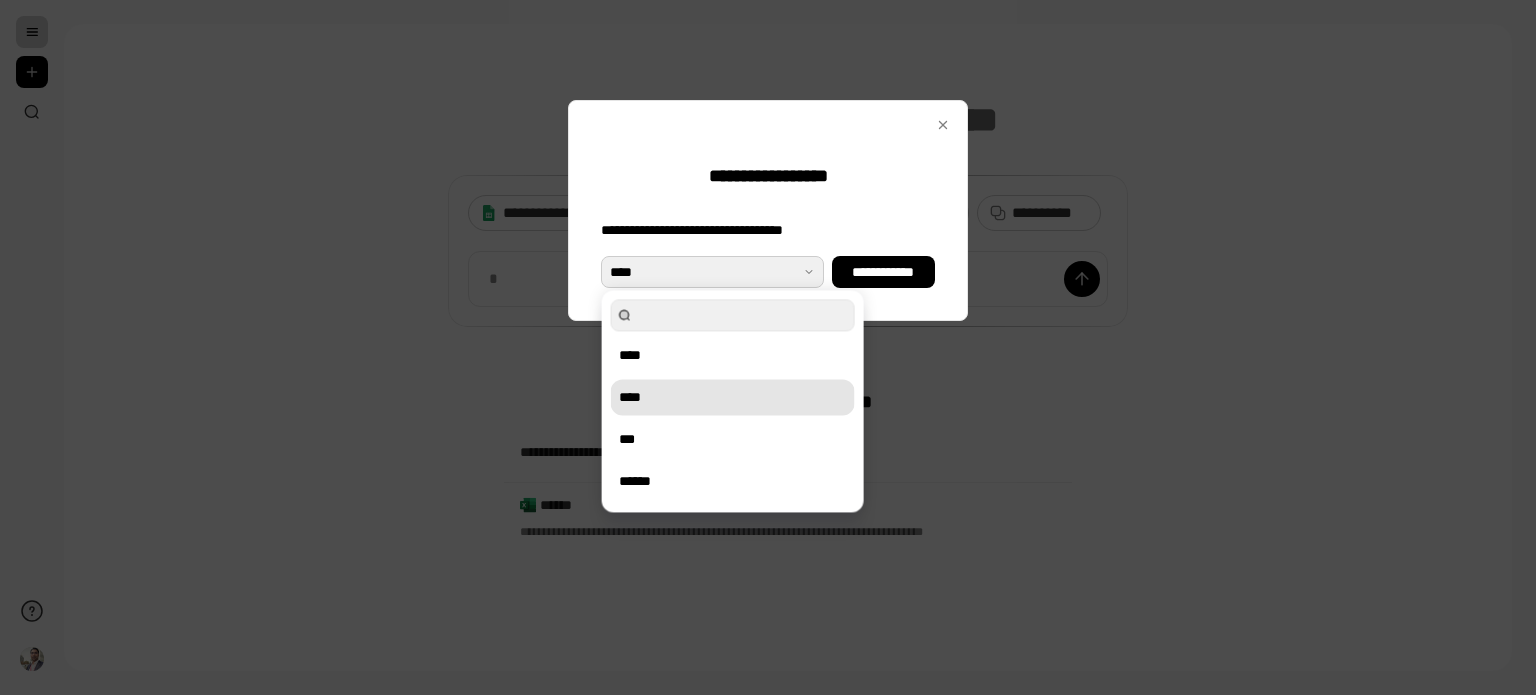 click on "****" at bounding box center (733, 397) 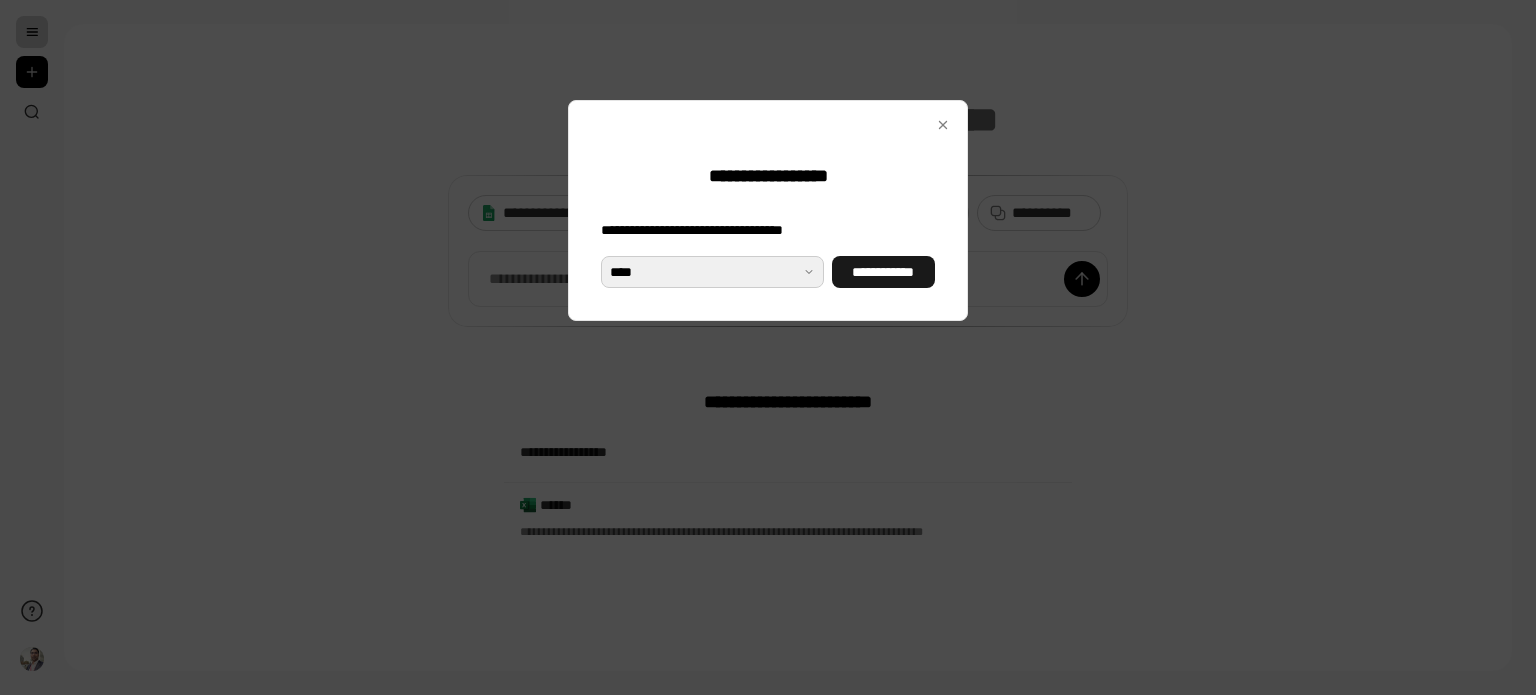 click on "**********" at bounding box center [883, 272] 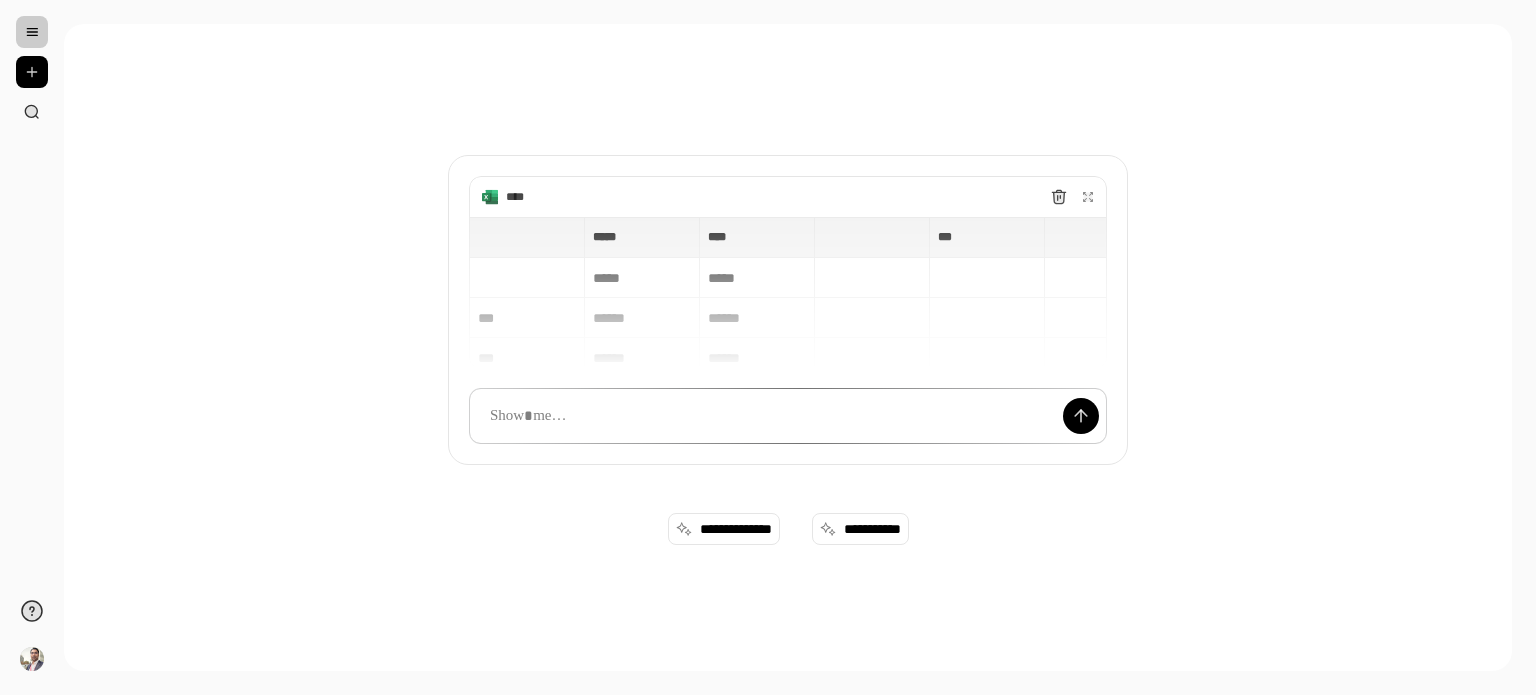 scroll, scrollTop: 0, scrollLeft: 0, axis: both 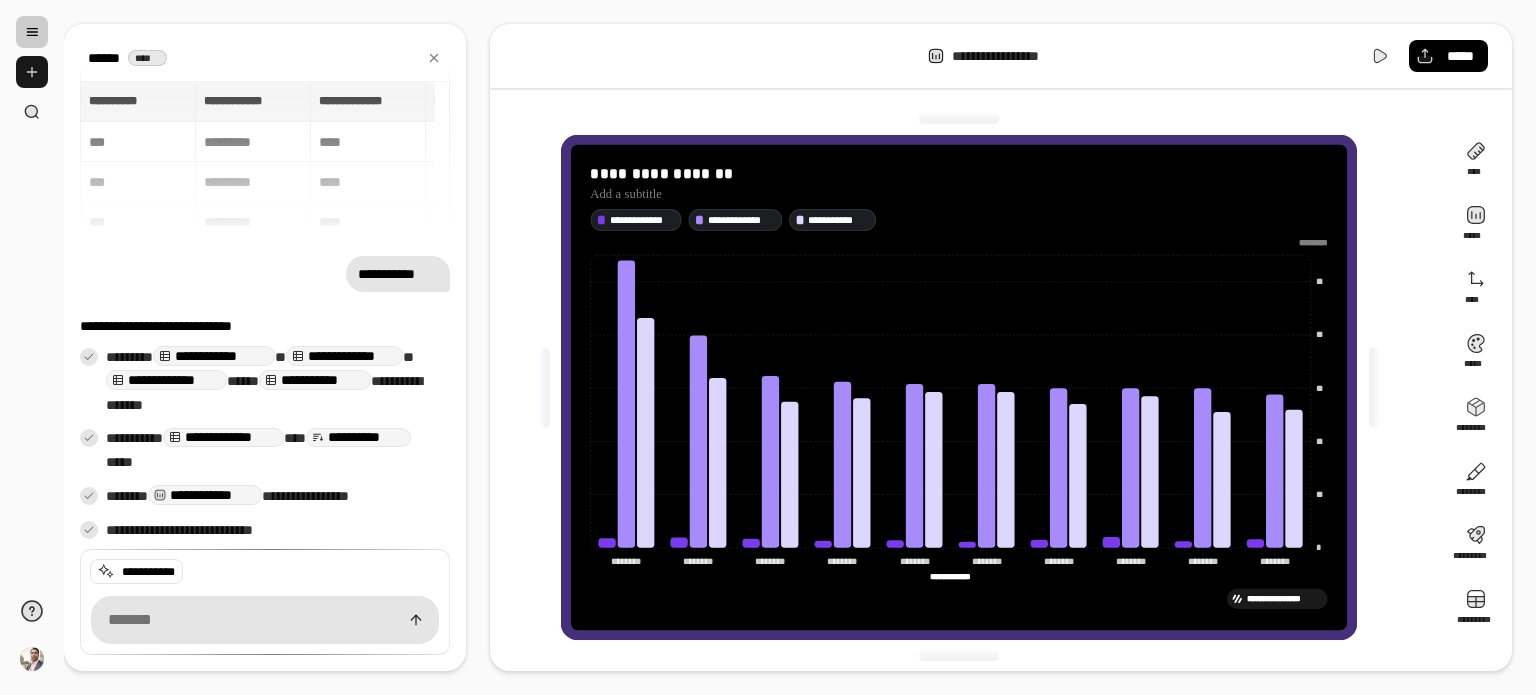 click at bounding box center (32, 72) 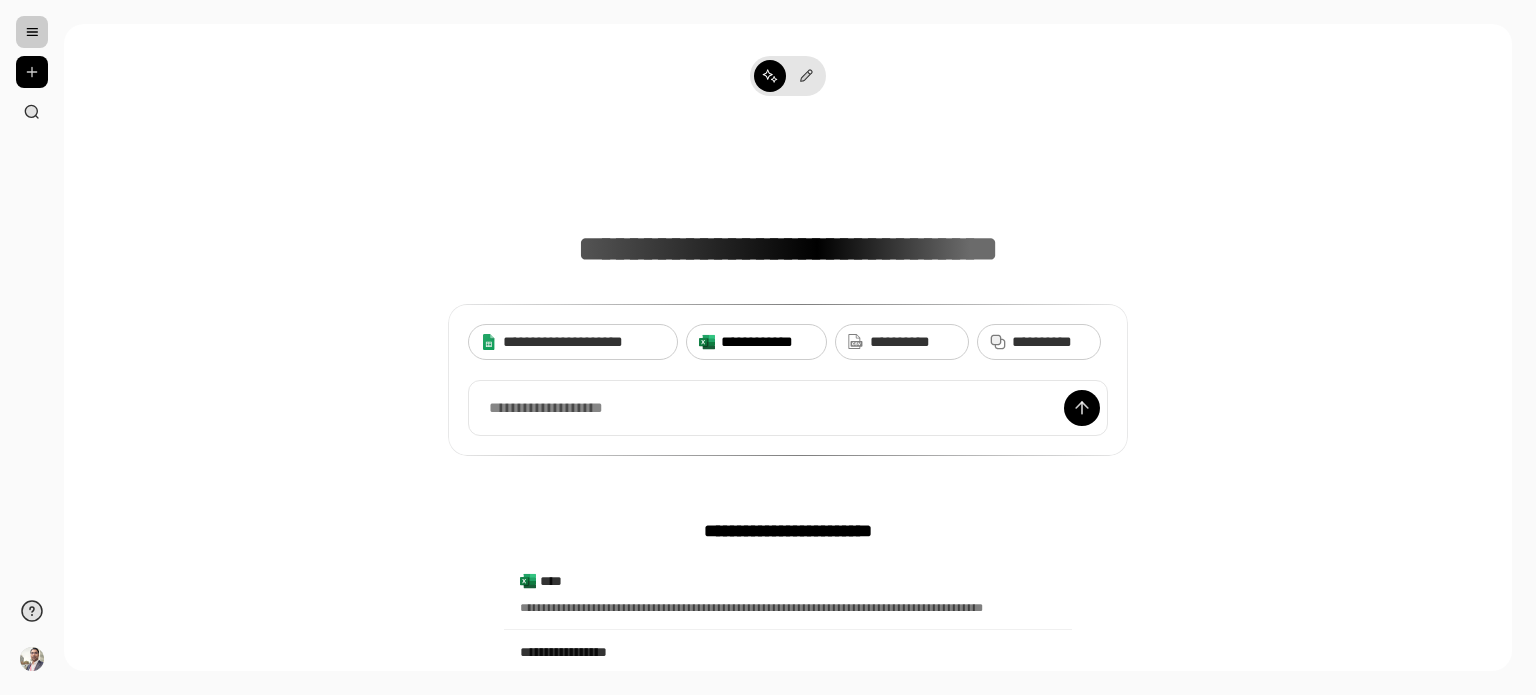click on "**********" at bounding box center (767, 342) 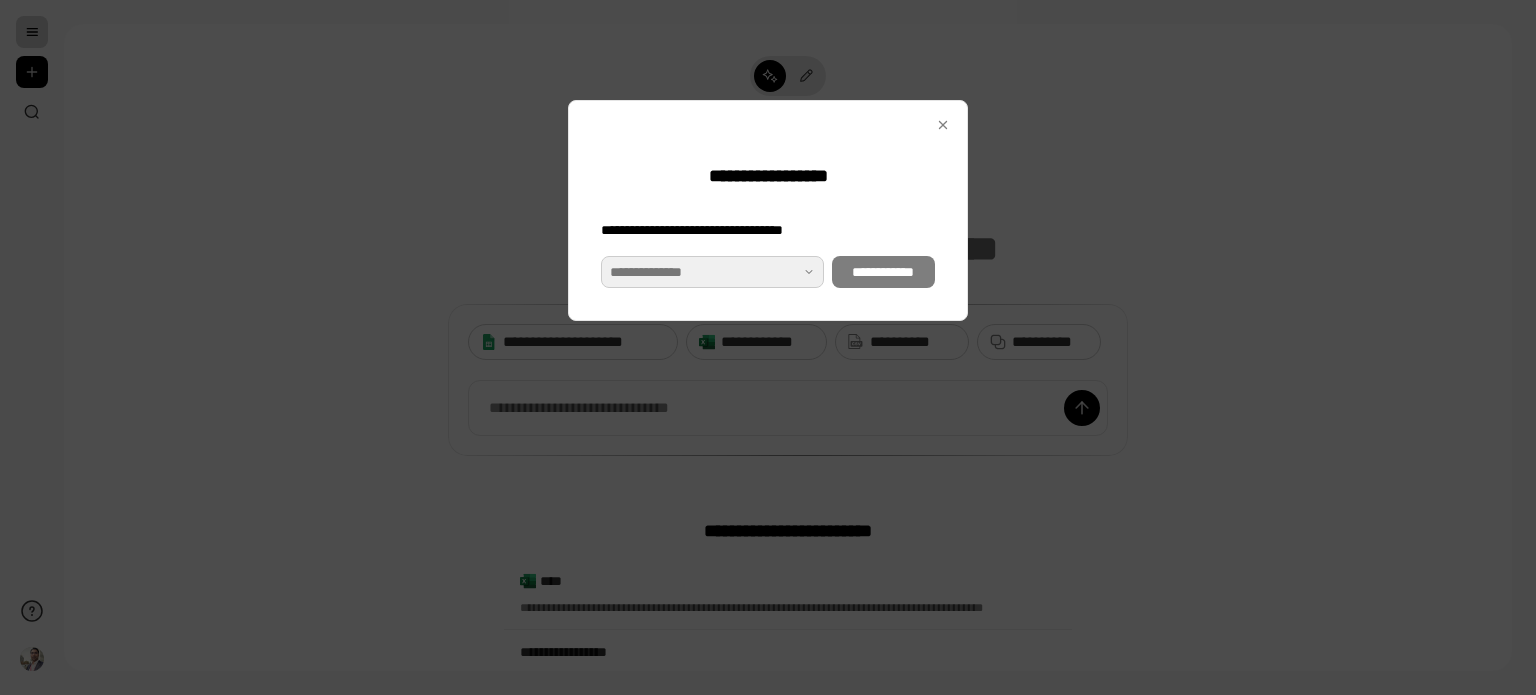 click at bounding box center (712, 272) 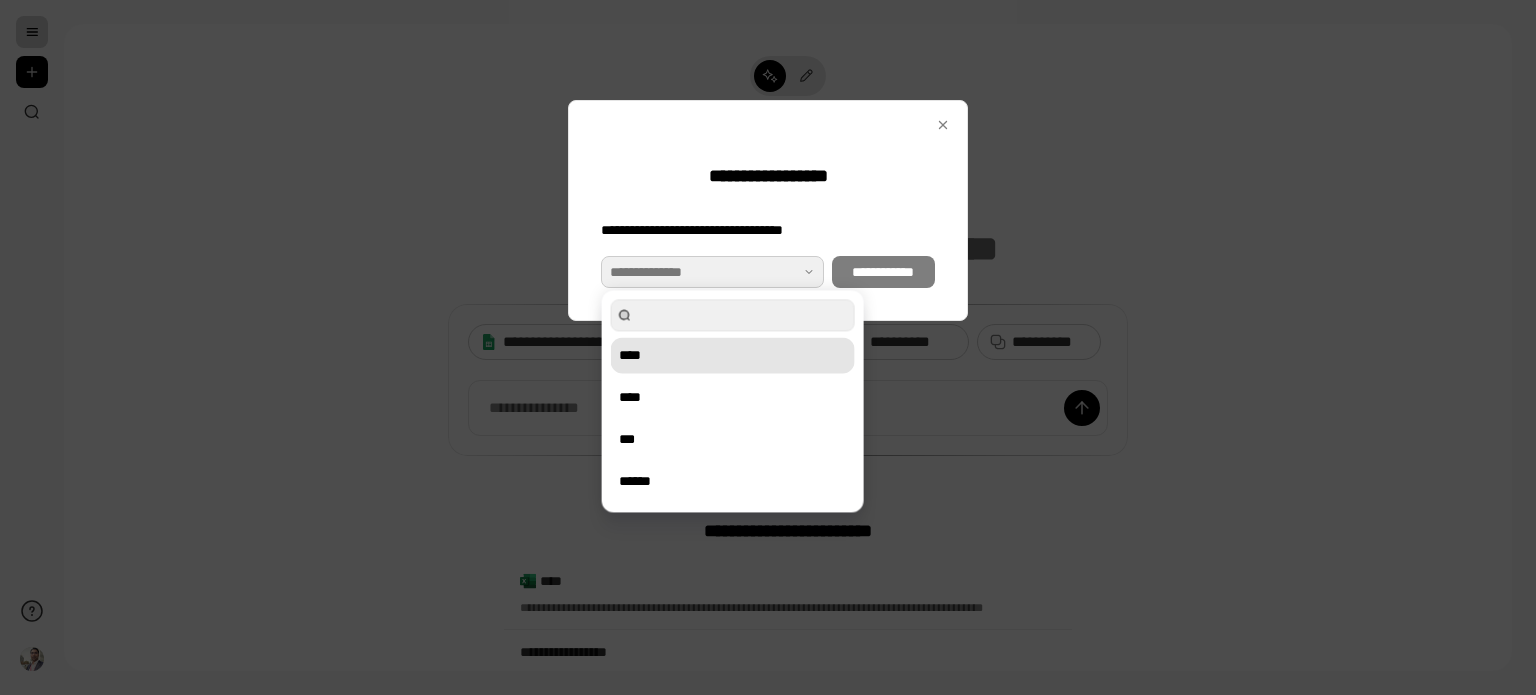 click on "****" at bounding box center (733, 355) 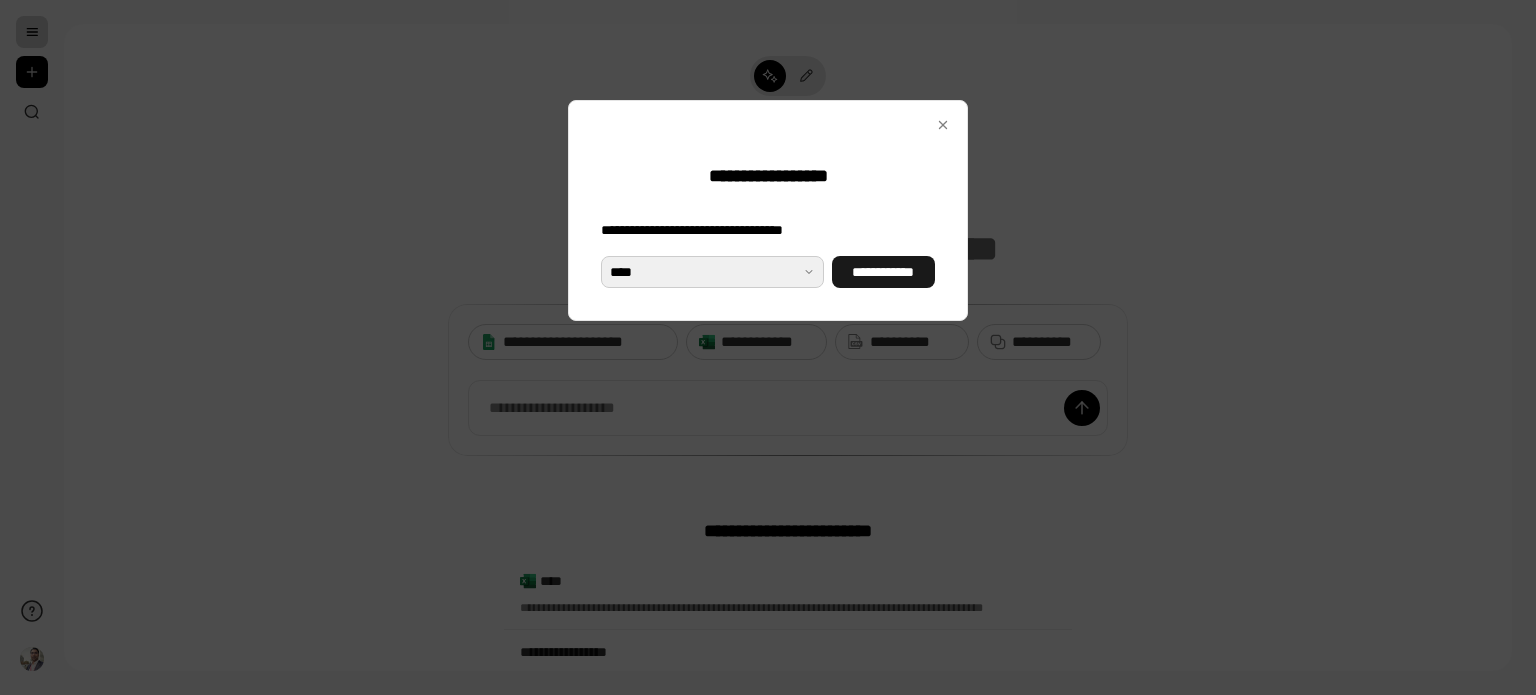 click on "**********" at bounding box center [883, 272] 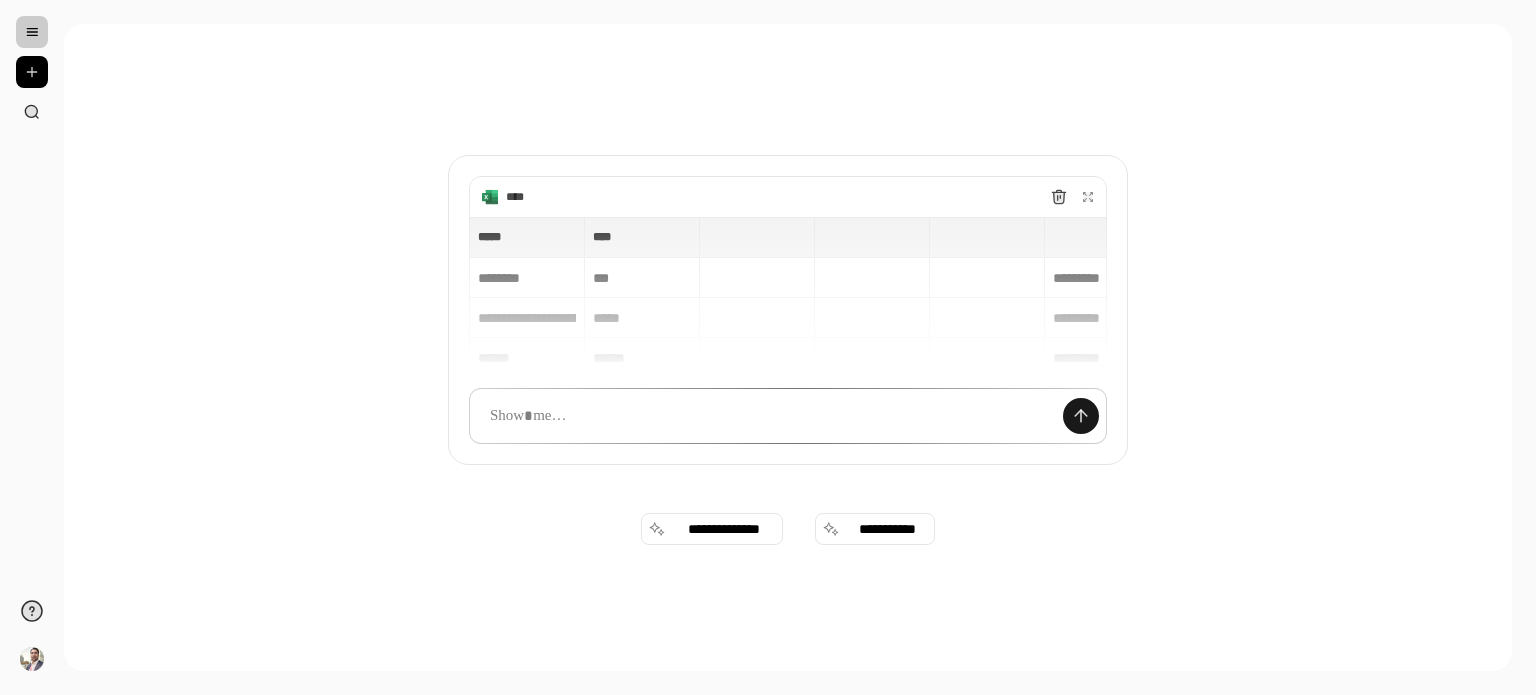 click at bounding box center (1081, 416) 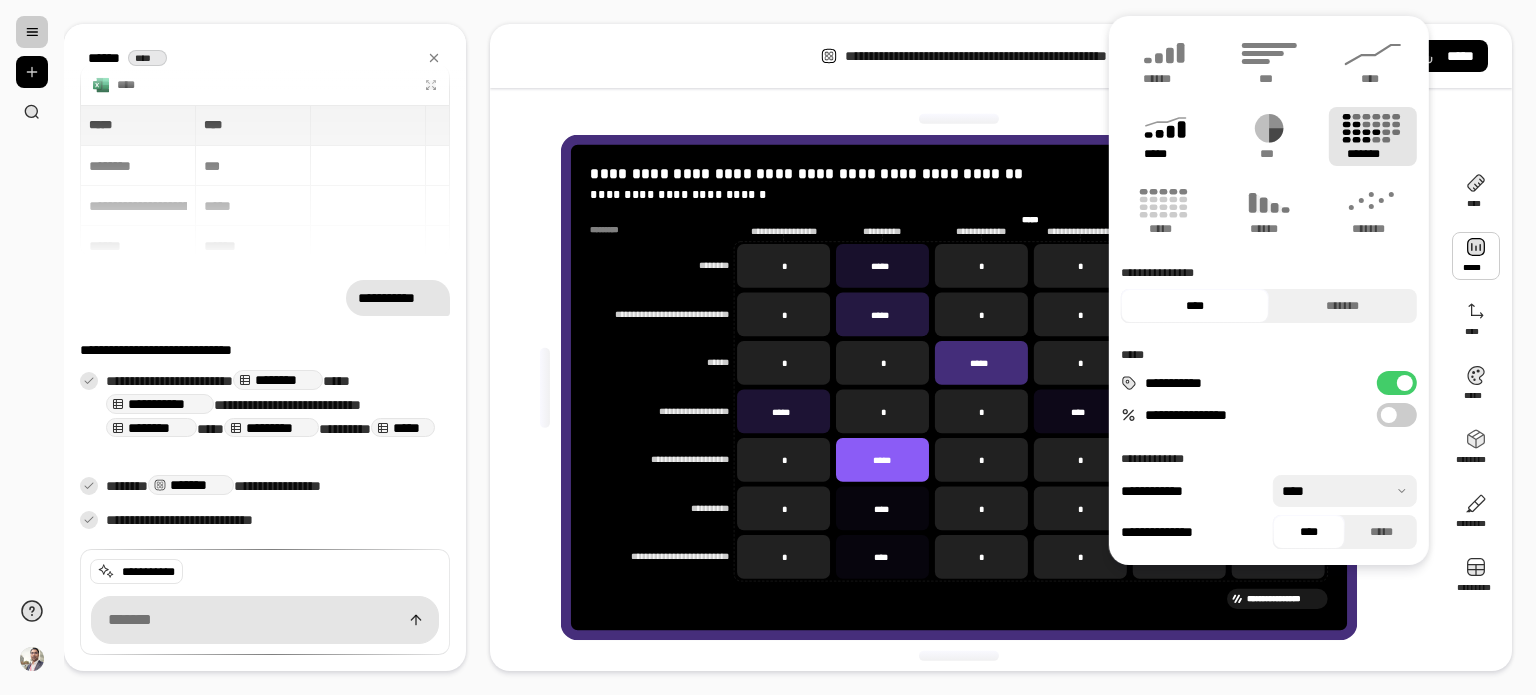 click 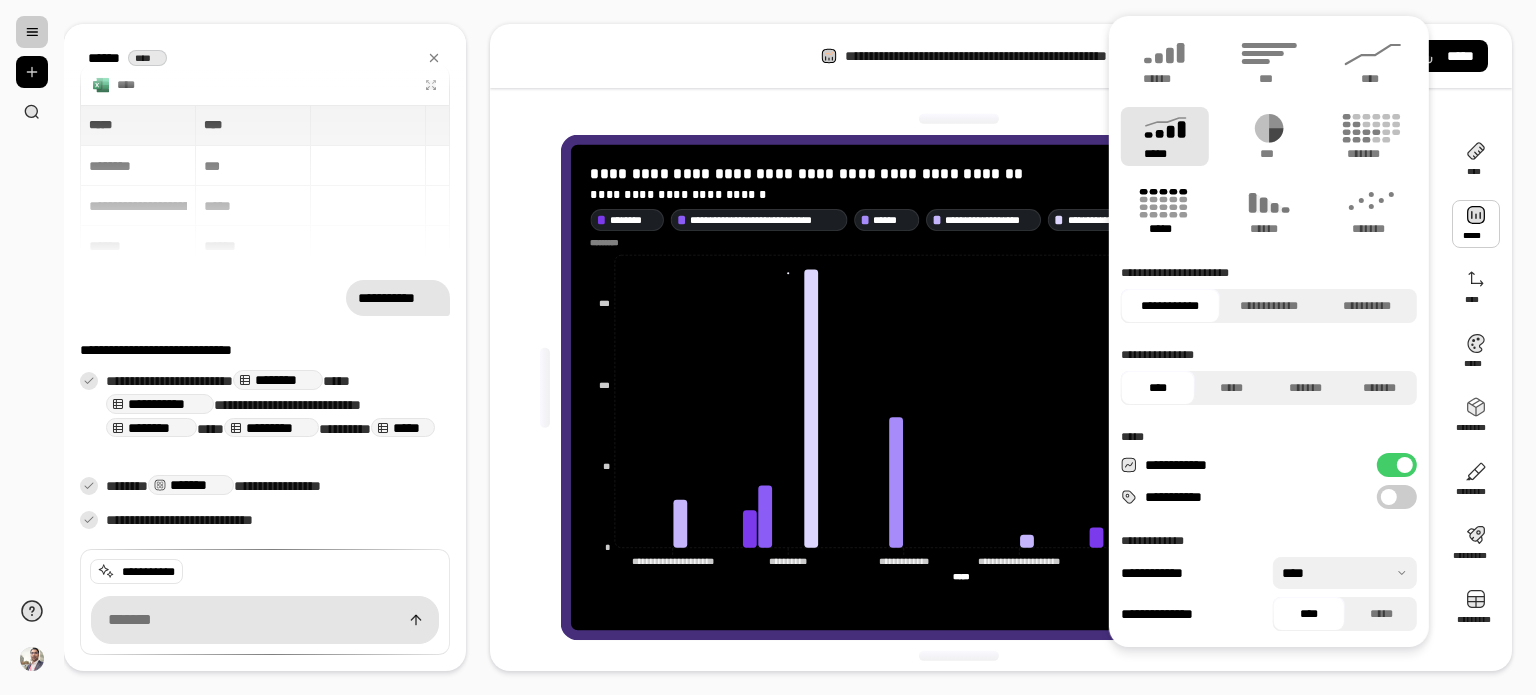 click 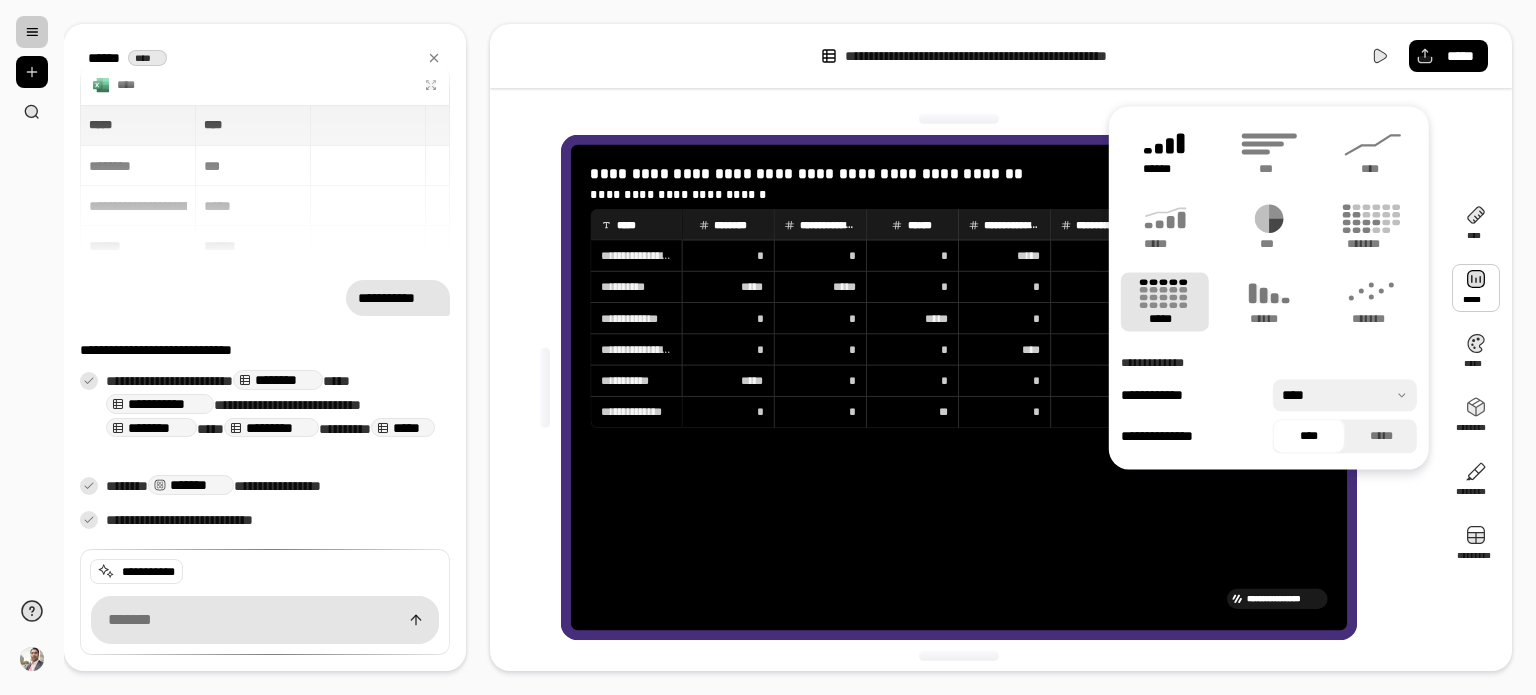 click on "******" at bounding box center (1165, 169) 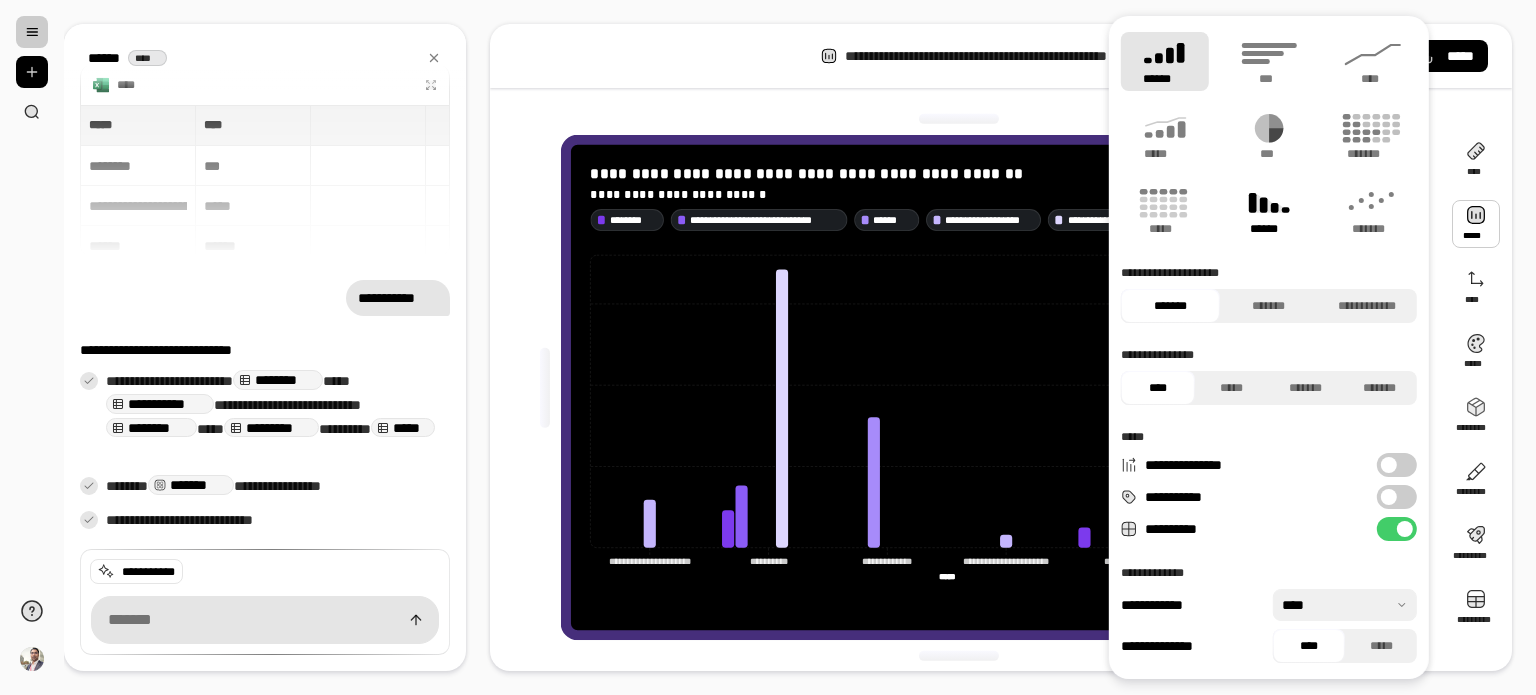 click on "******" at bounding box center [1269, 229] 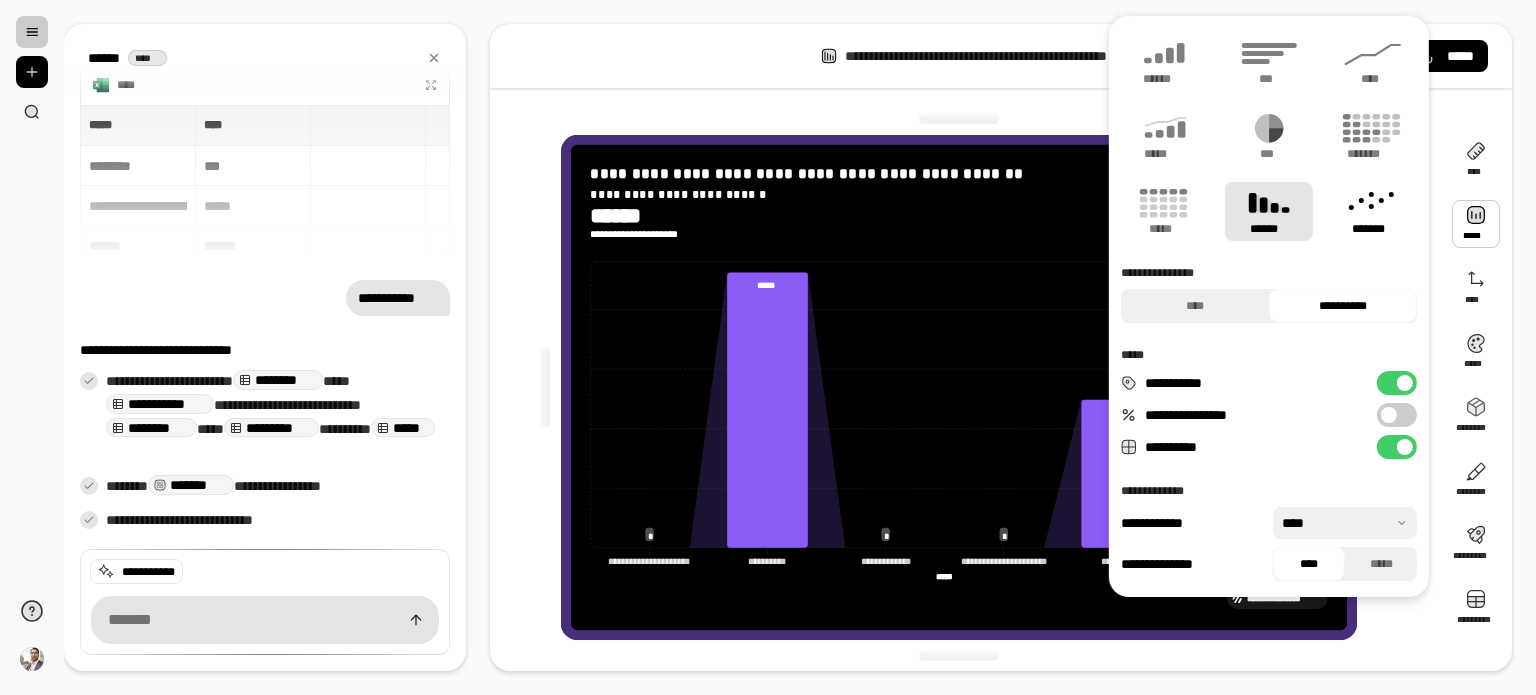 click on "*******" at bounding box center [1373, 229] 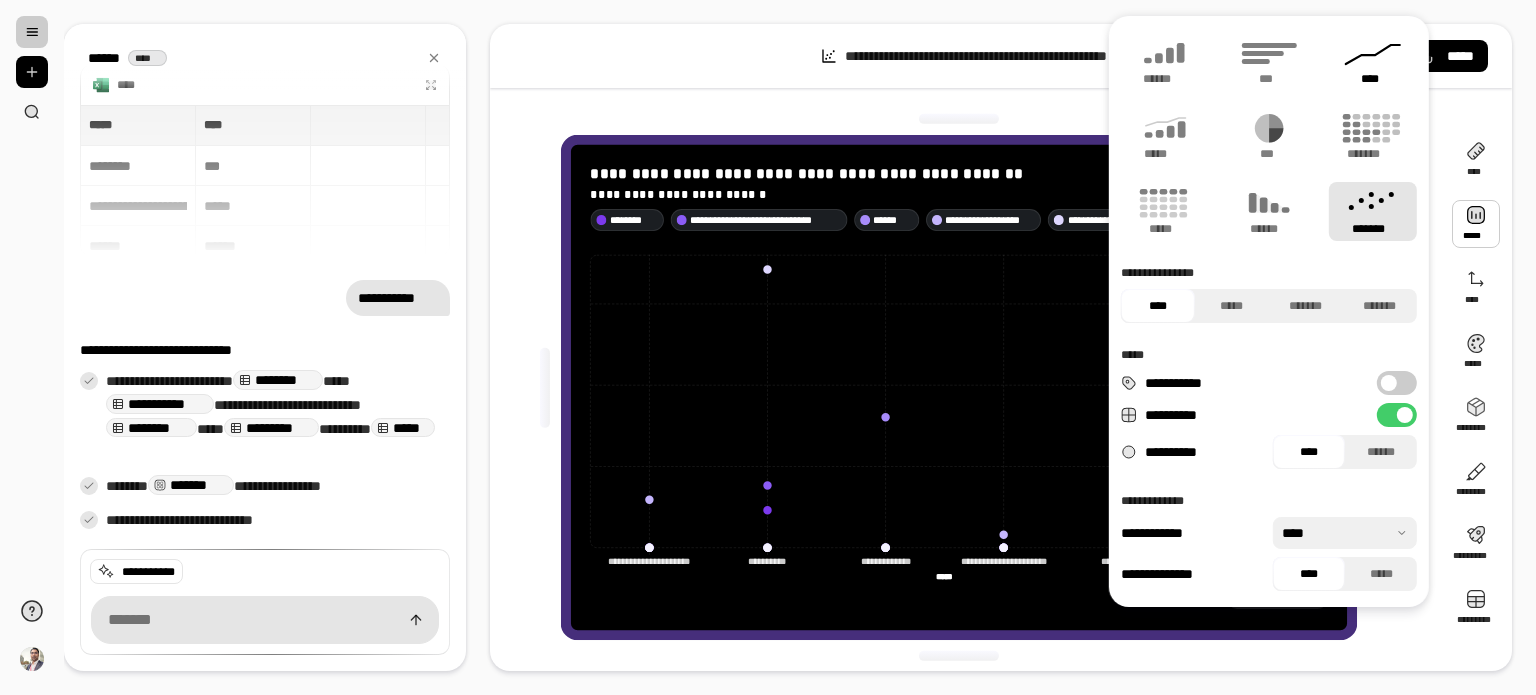 click on "****" at bounding box center [1373, 79] 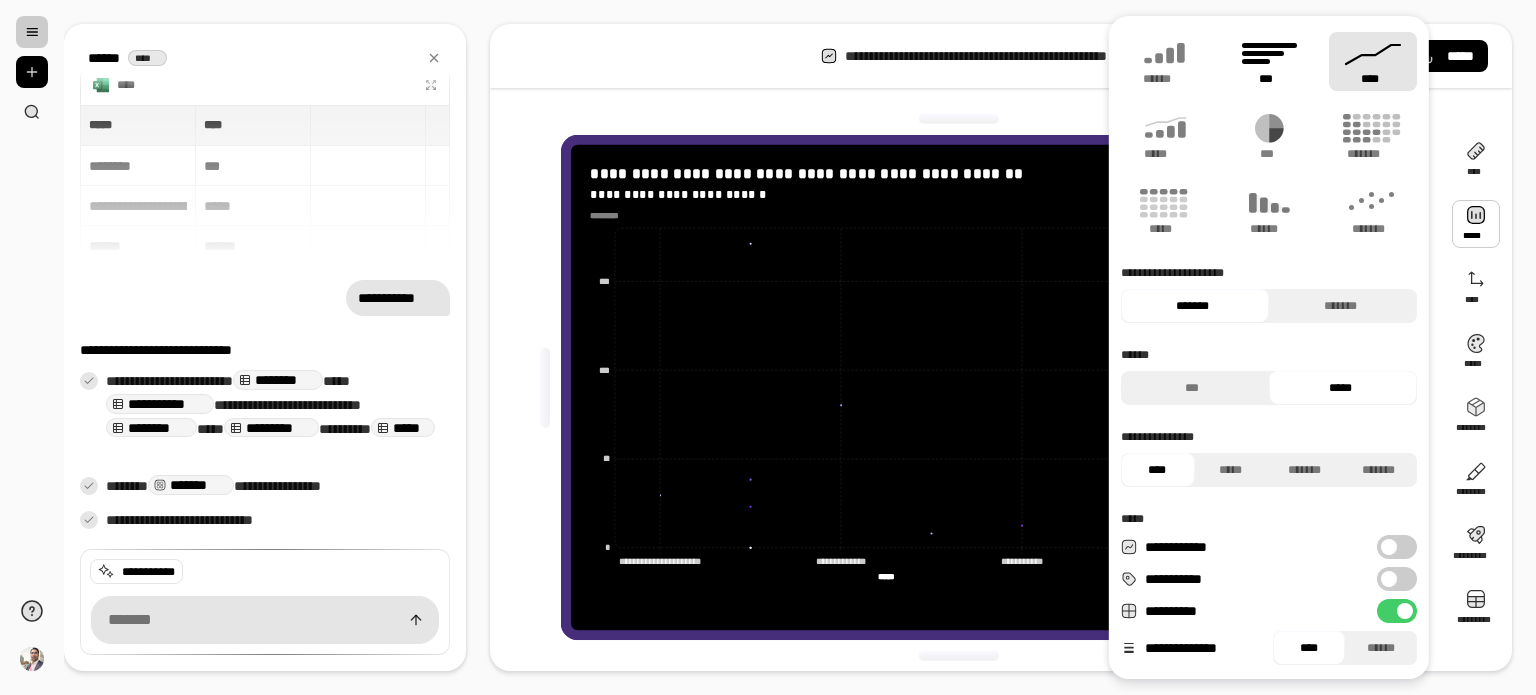 click 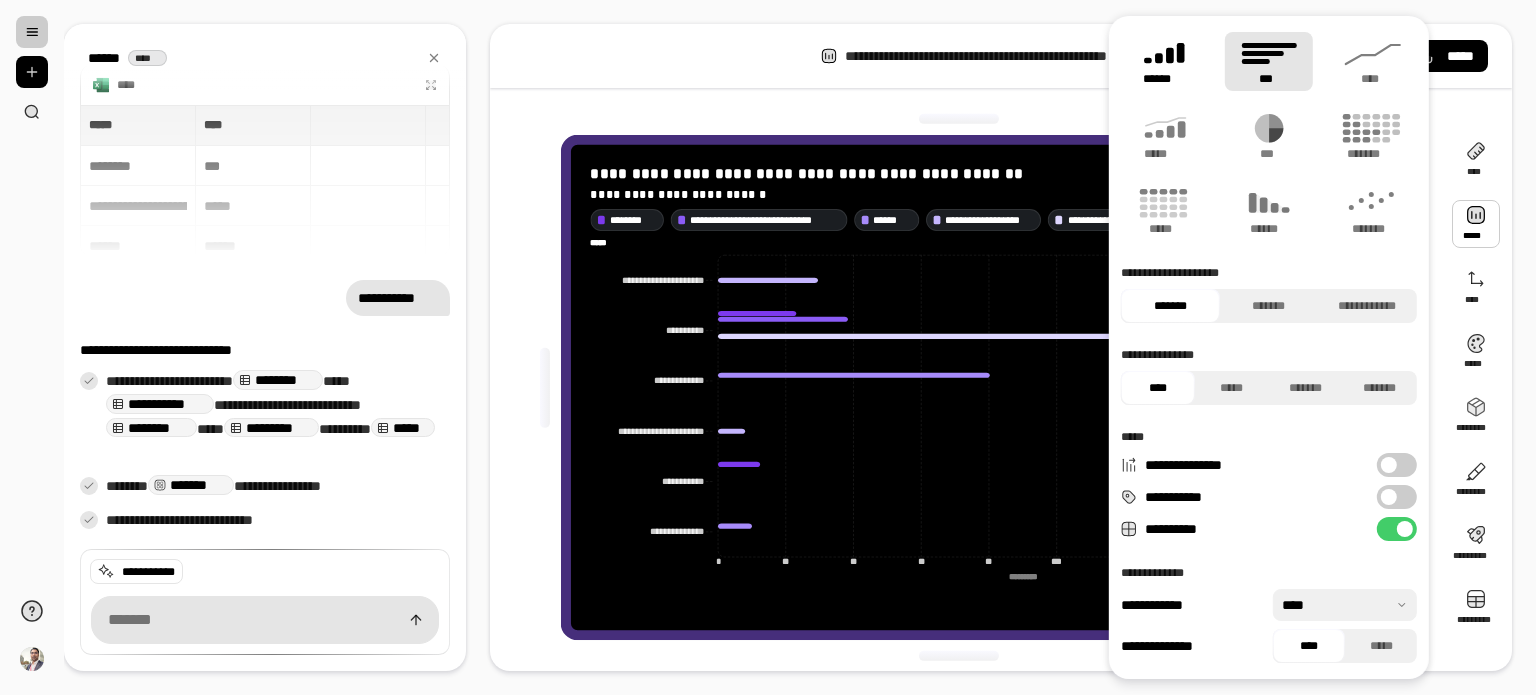 click 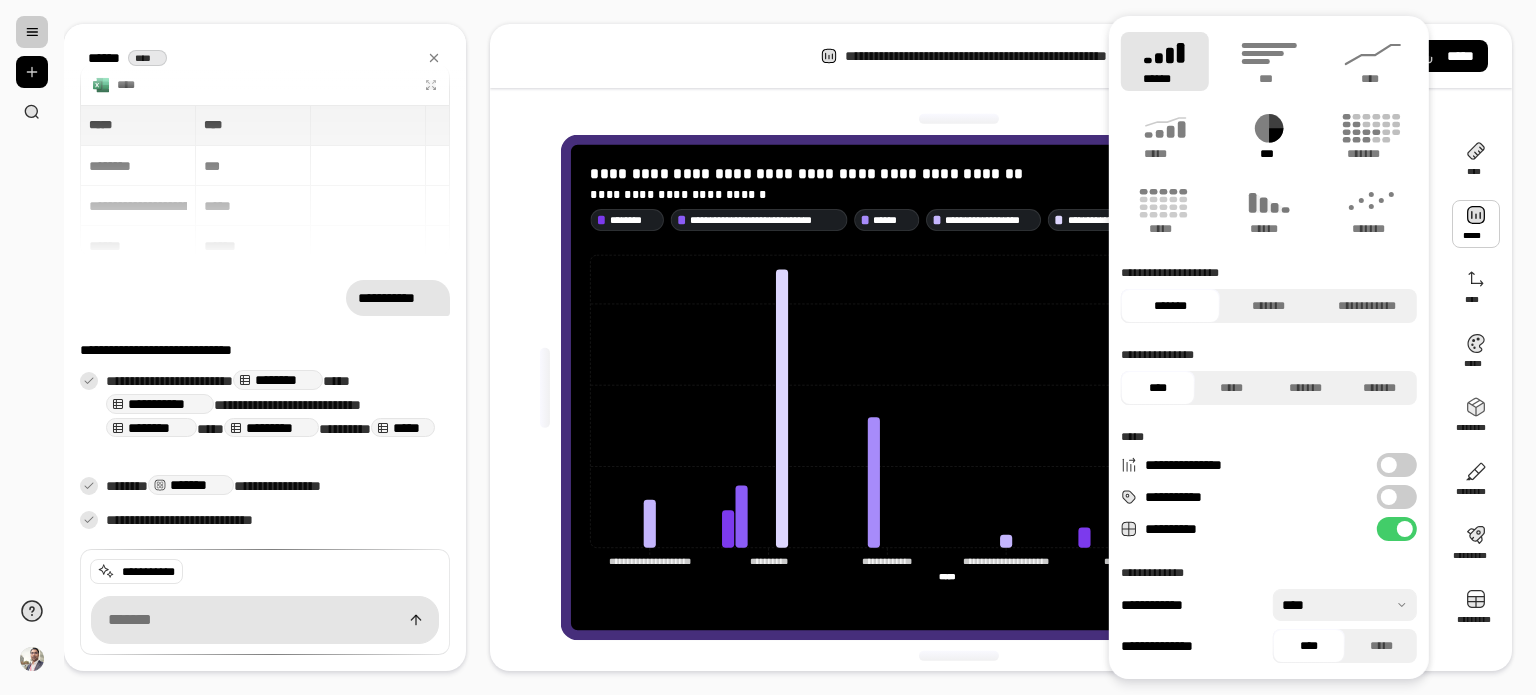 click 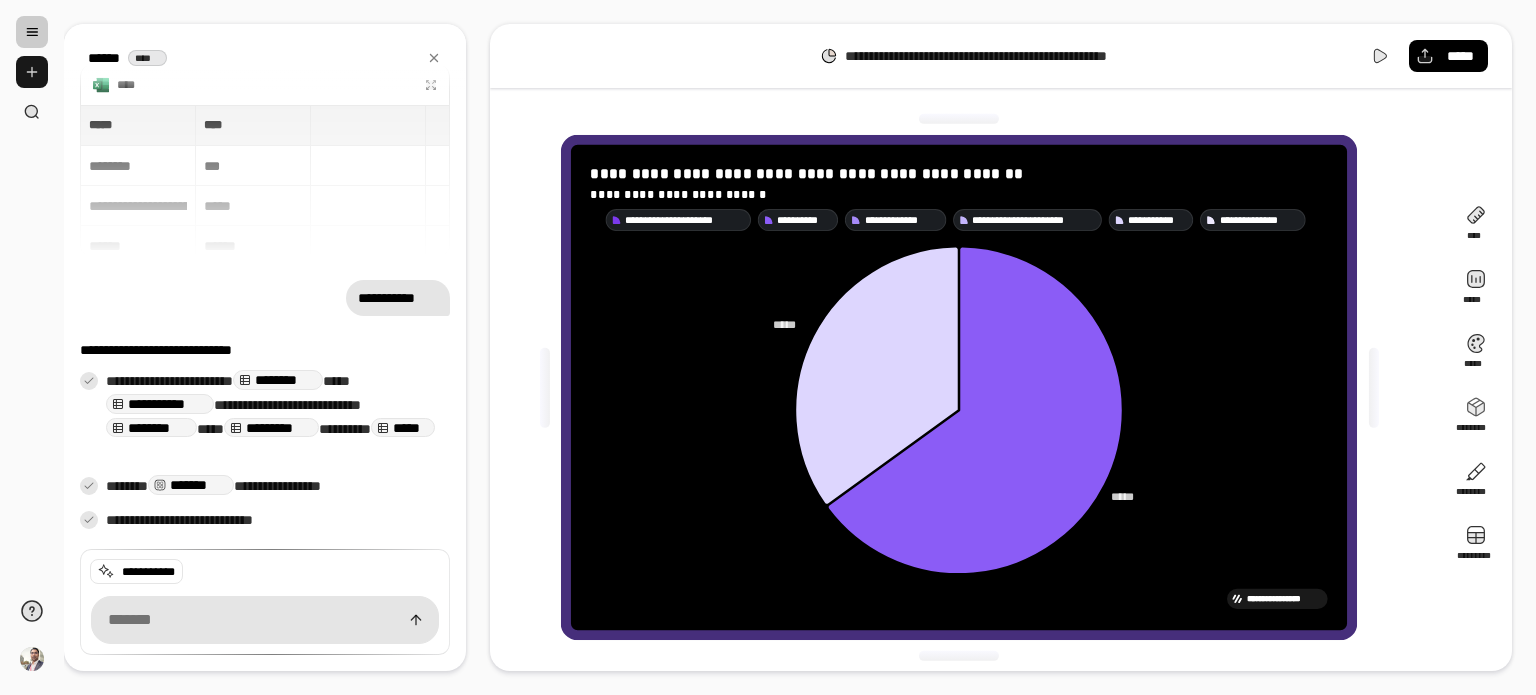 click at bounding box center (32, 72) 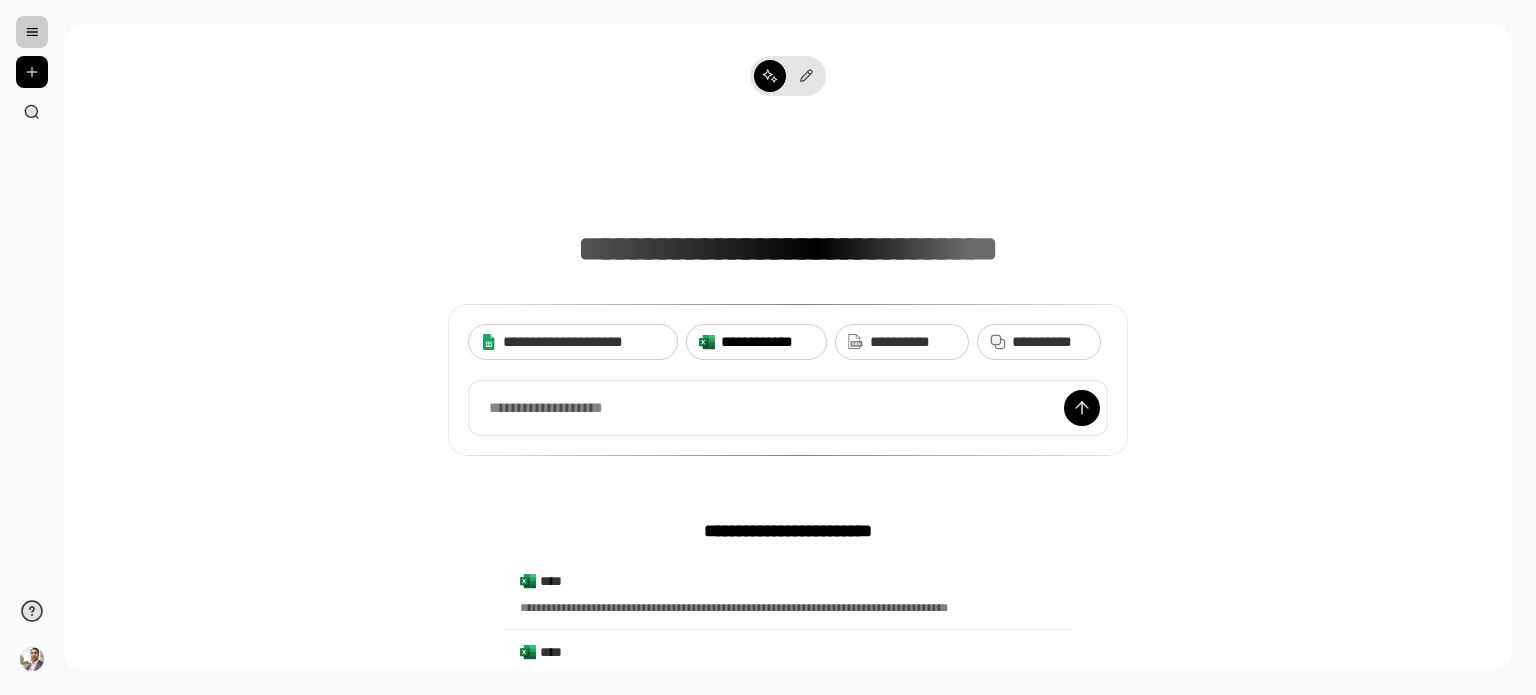 click on "**********" at bounding box center (767, 342) 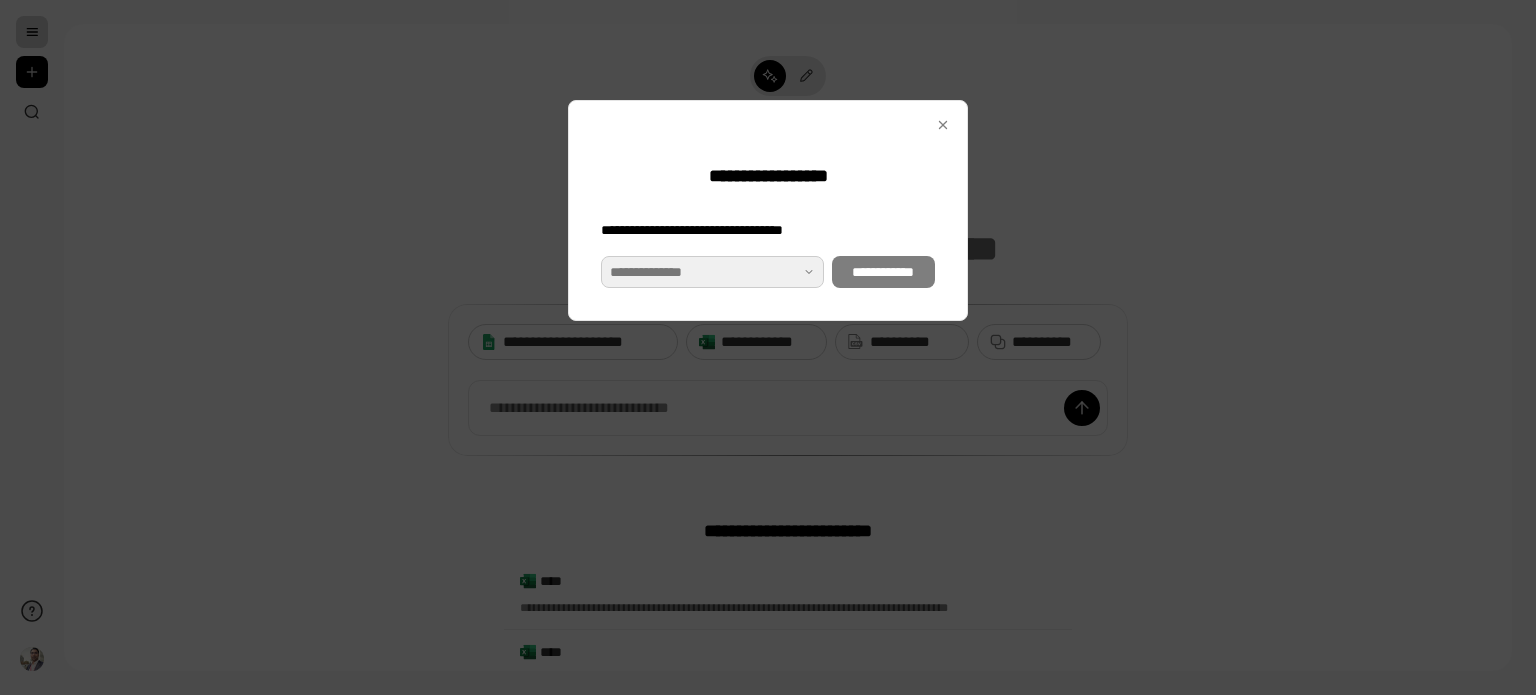 click at bounding box center [712, 272] 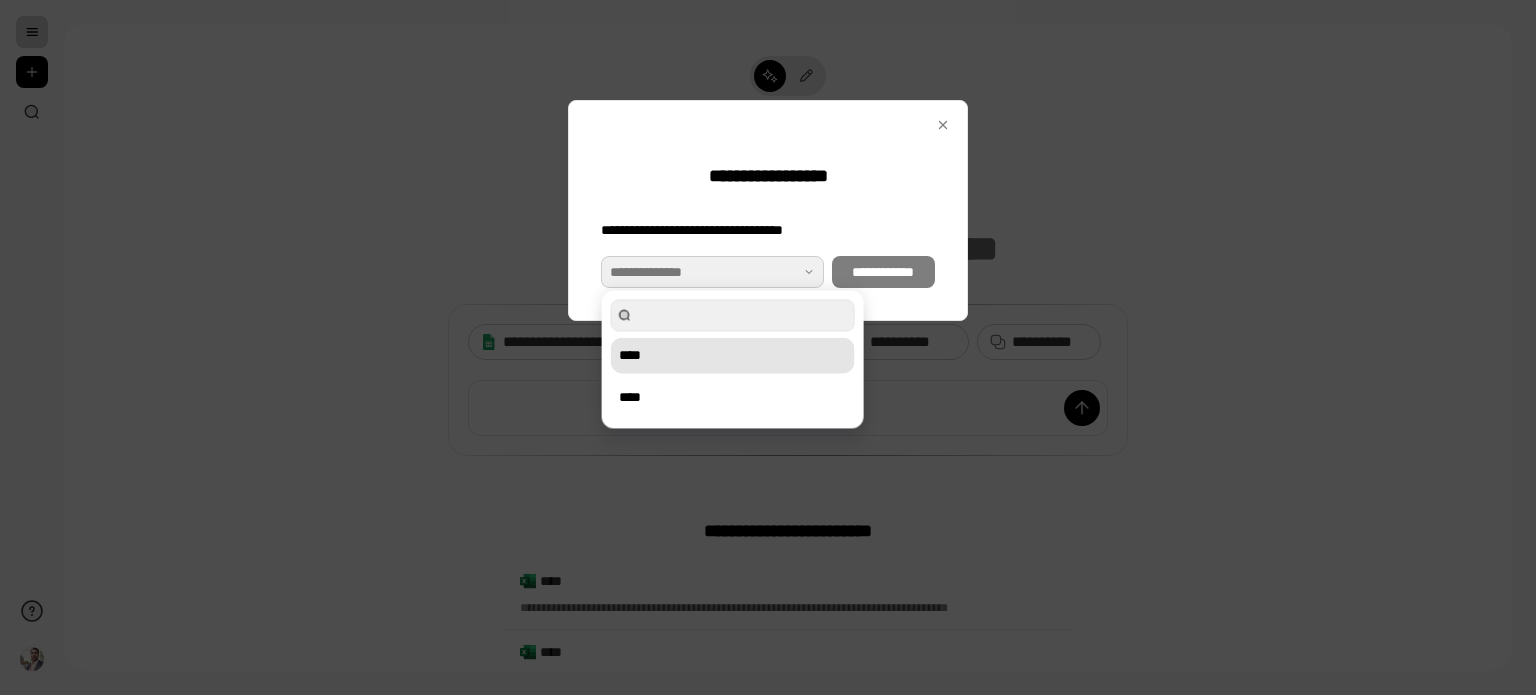 click on "****" at bounding box center [733, 355] 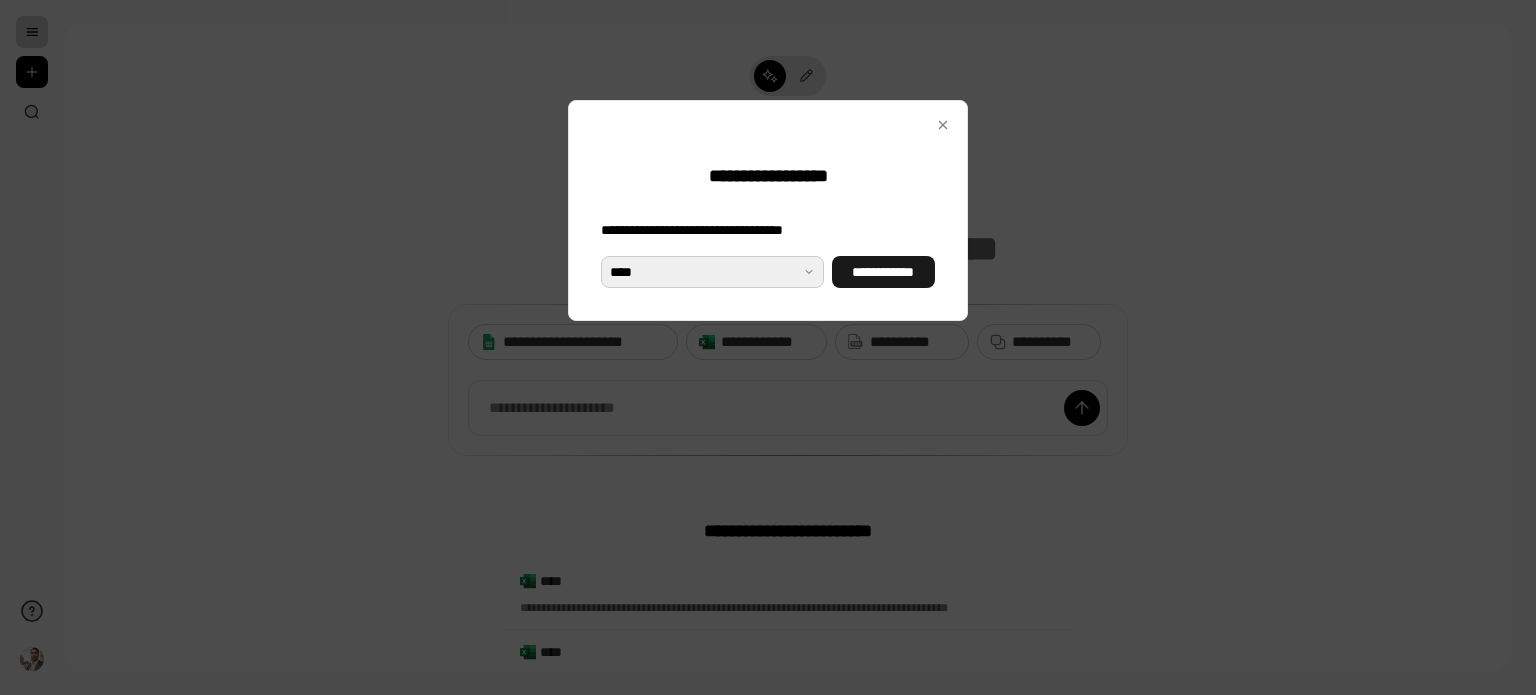 click on "**********" at bounding box center (883, 272) 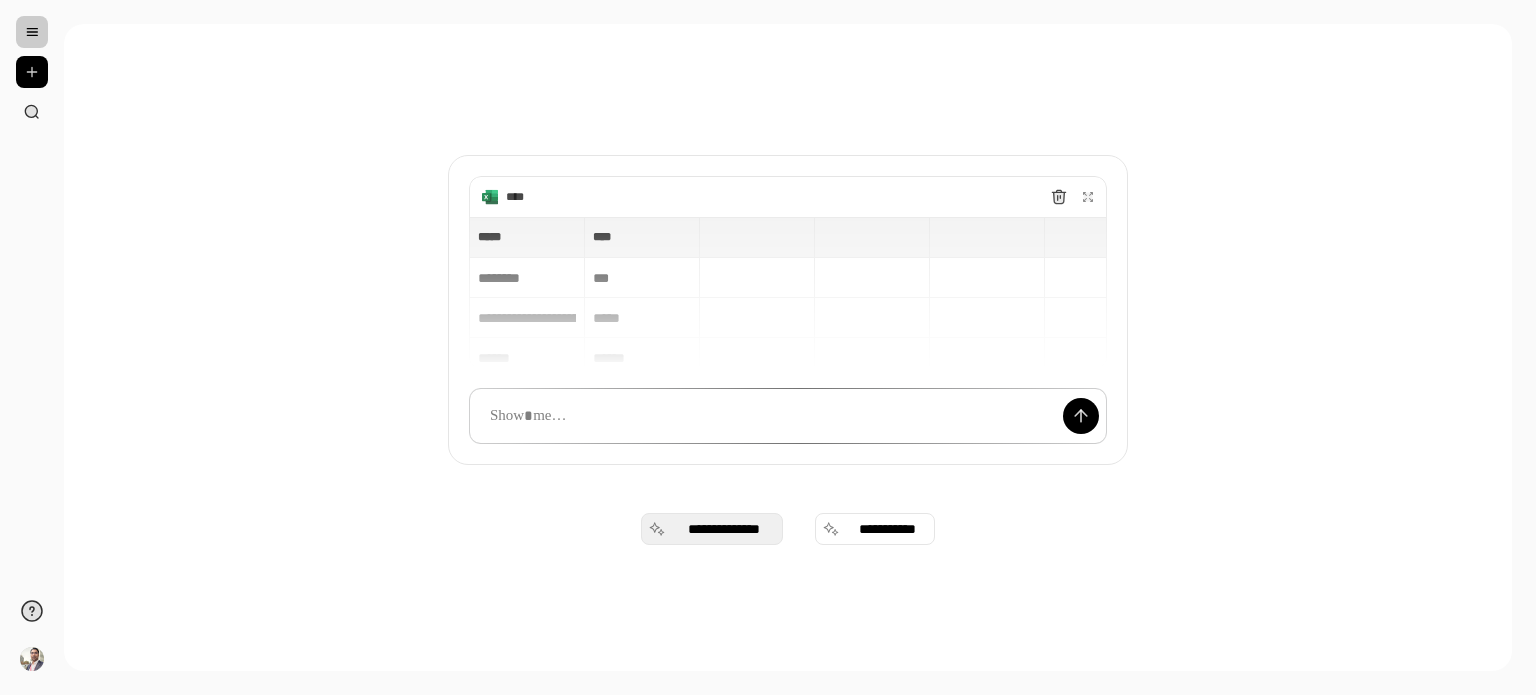 click on "**********" at bounding box center [724, 529] 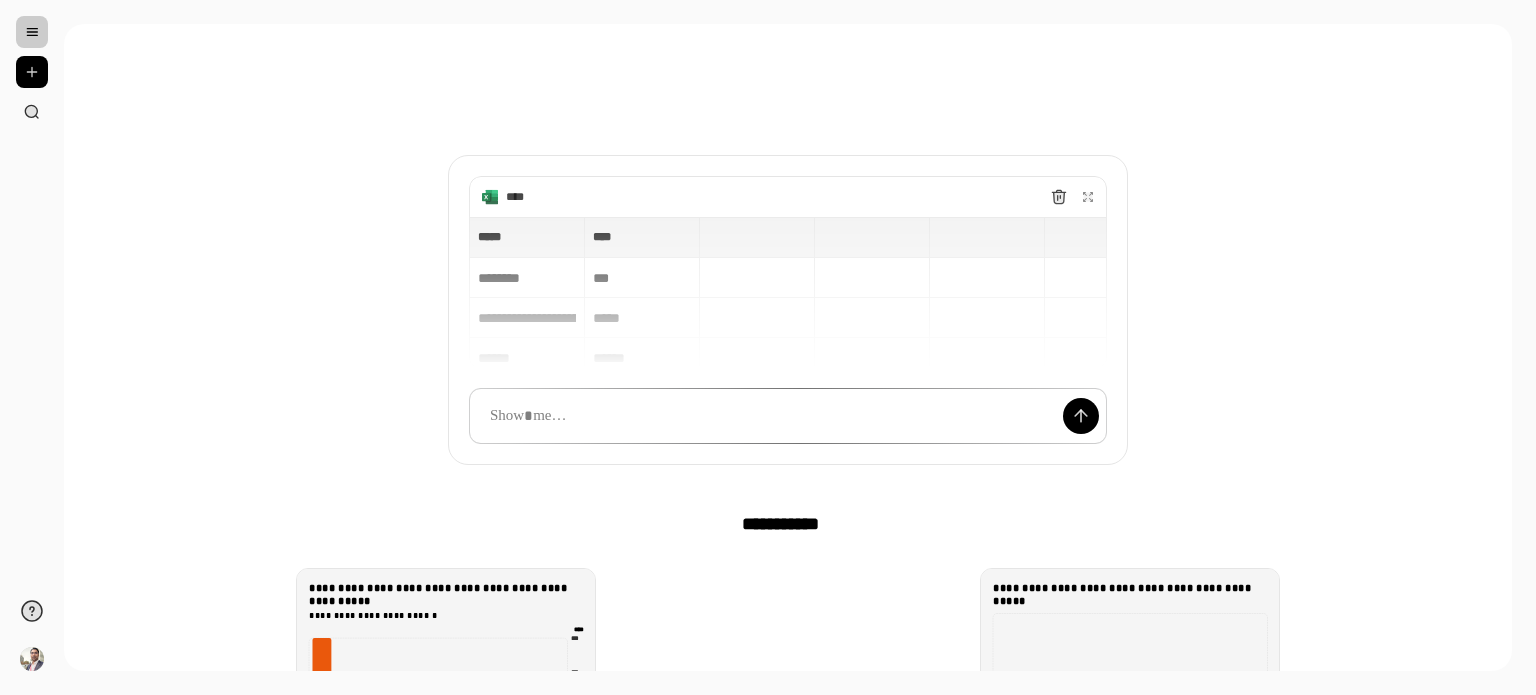 scroll, scrollTop: 255, scrollLeft: 0, axis: vertical 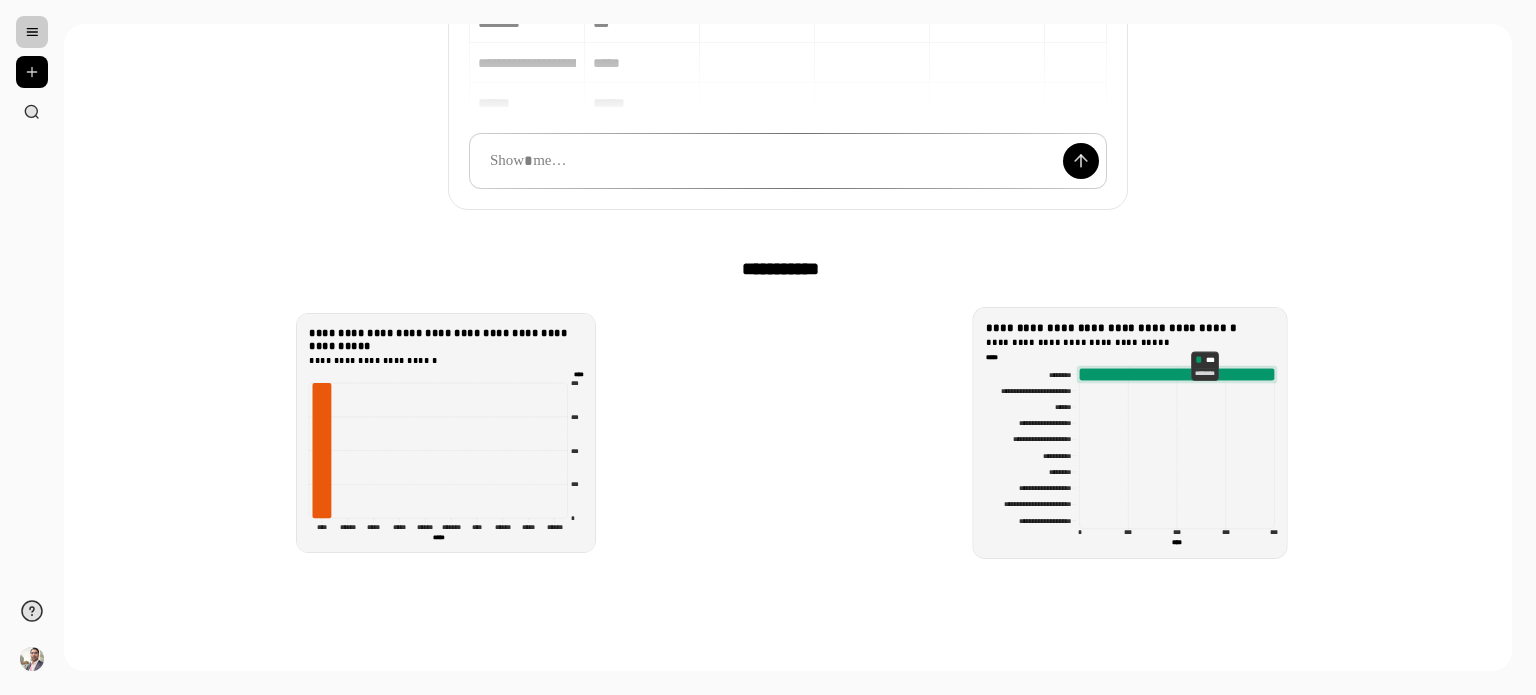 click 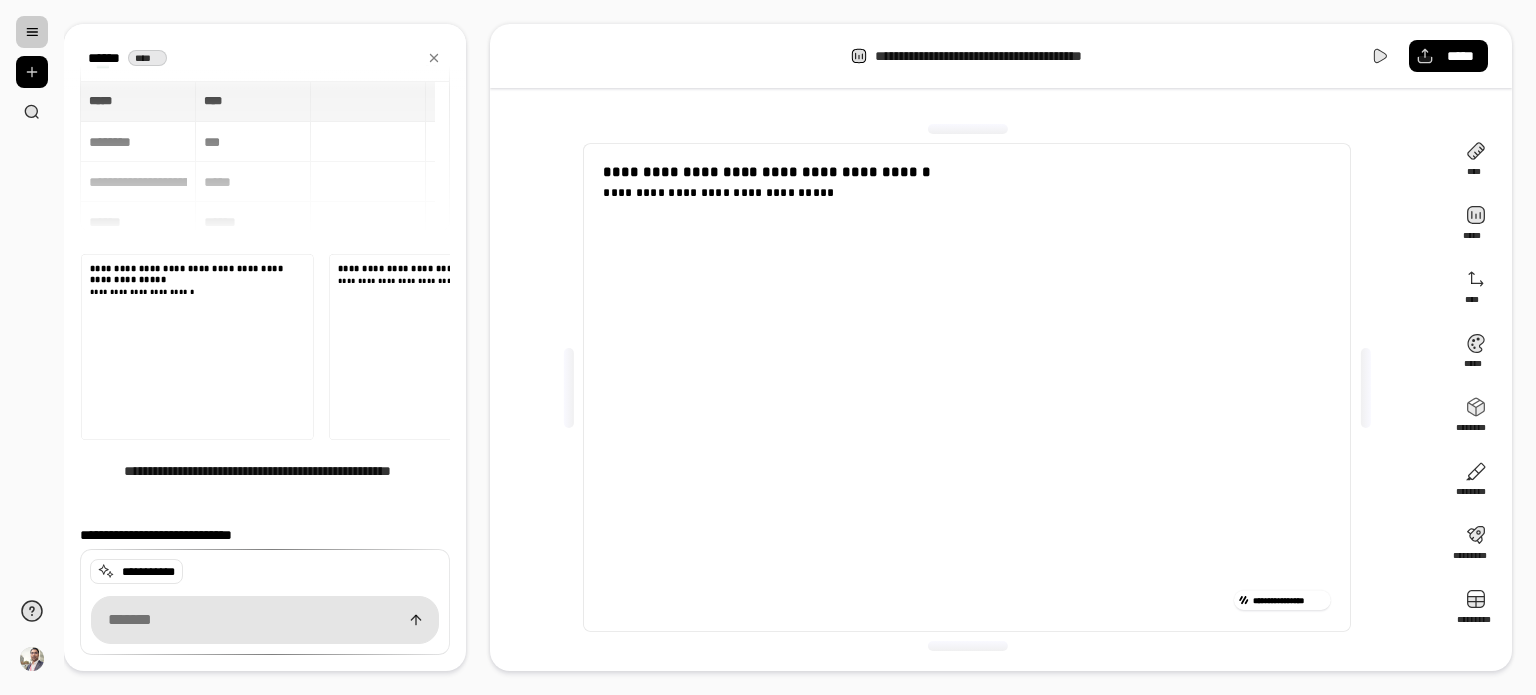 scroll, scrollTop: 112, scrollLeft: 0, axis: vertical 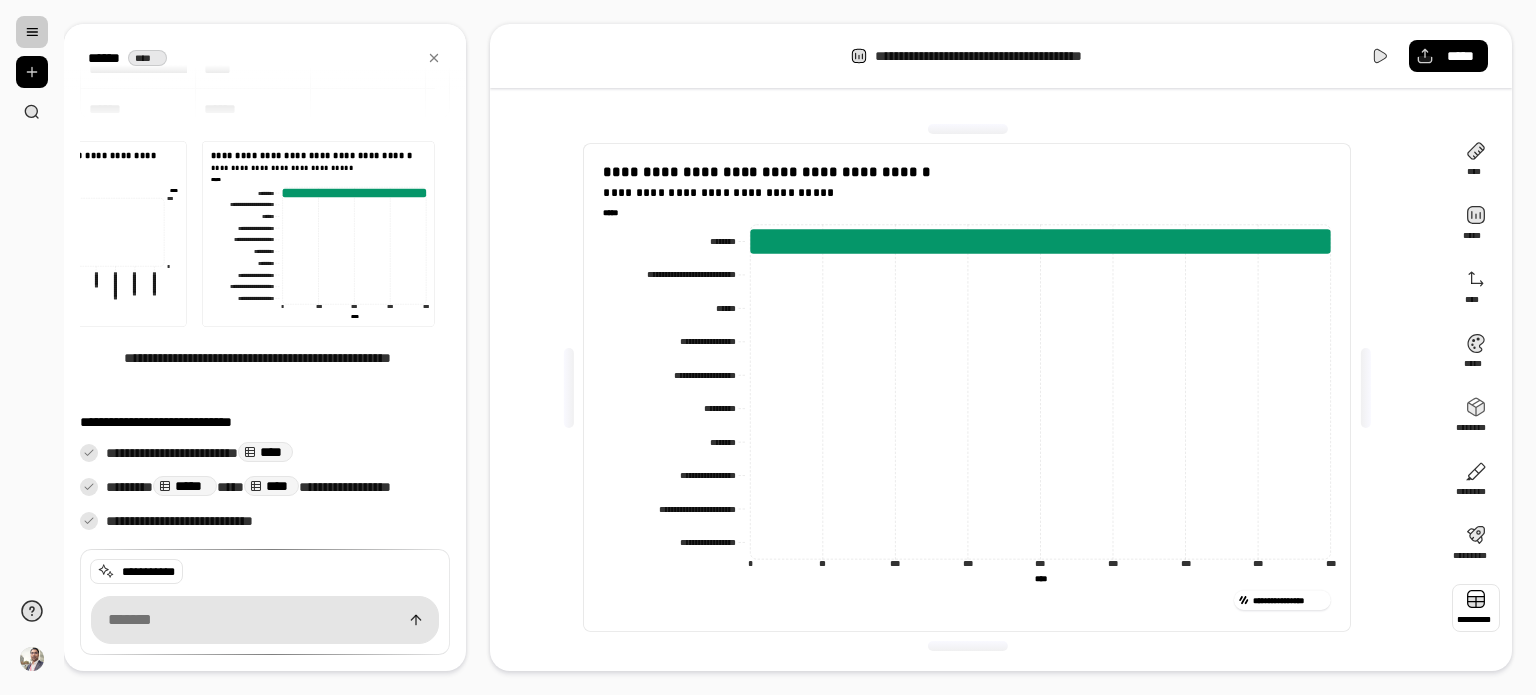 click at bounding box center (1476, 608) 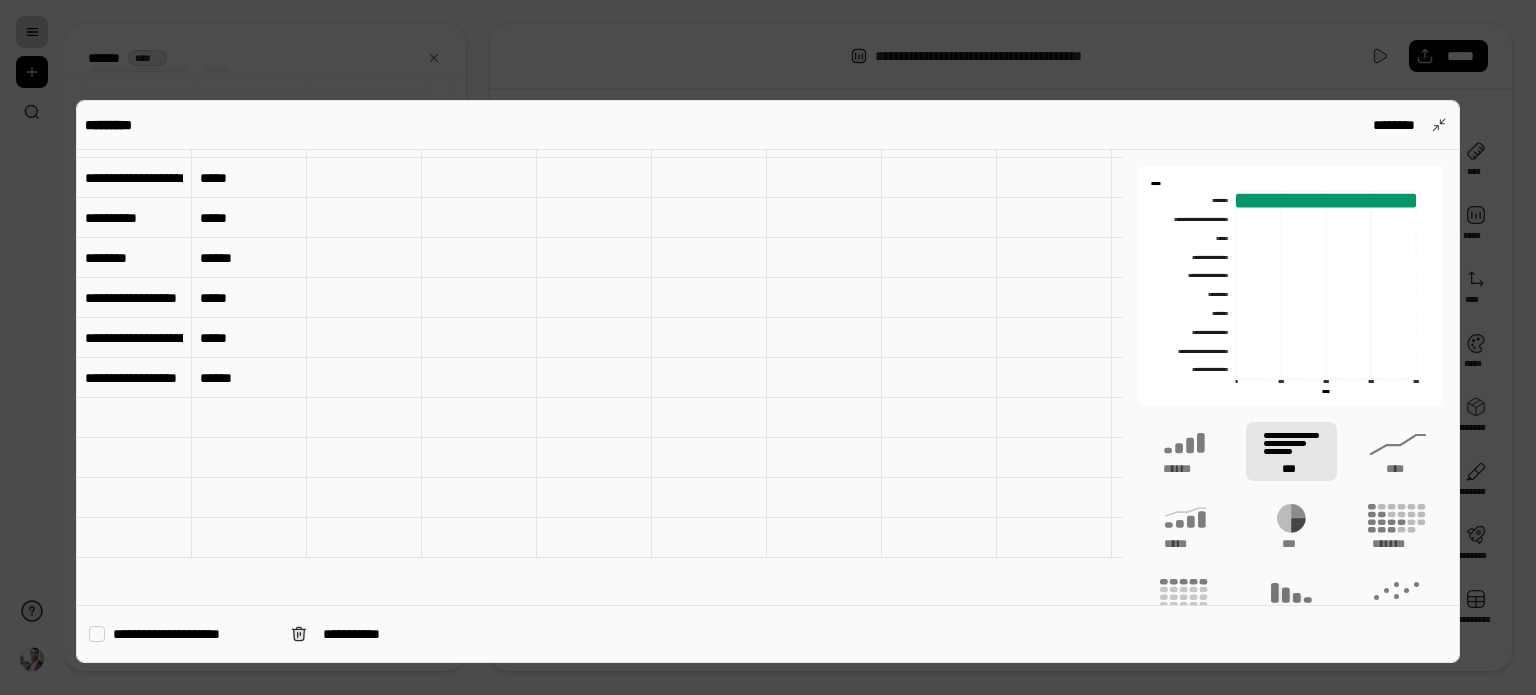 scroll, scrollTop: 0, scrollLeft: 0, axis: both 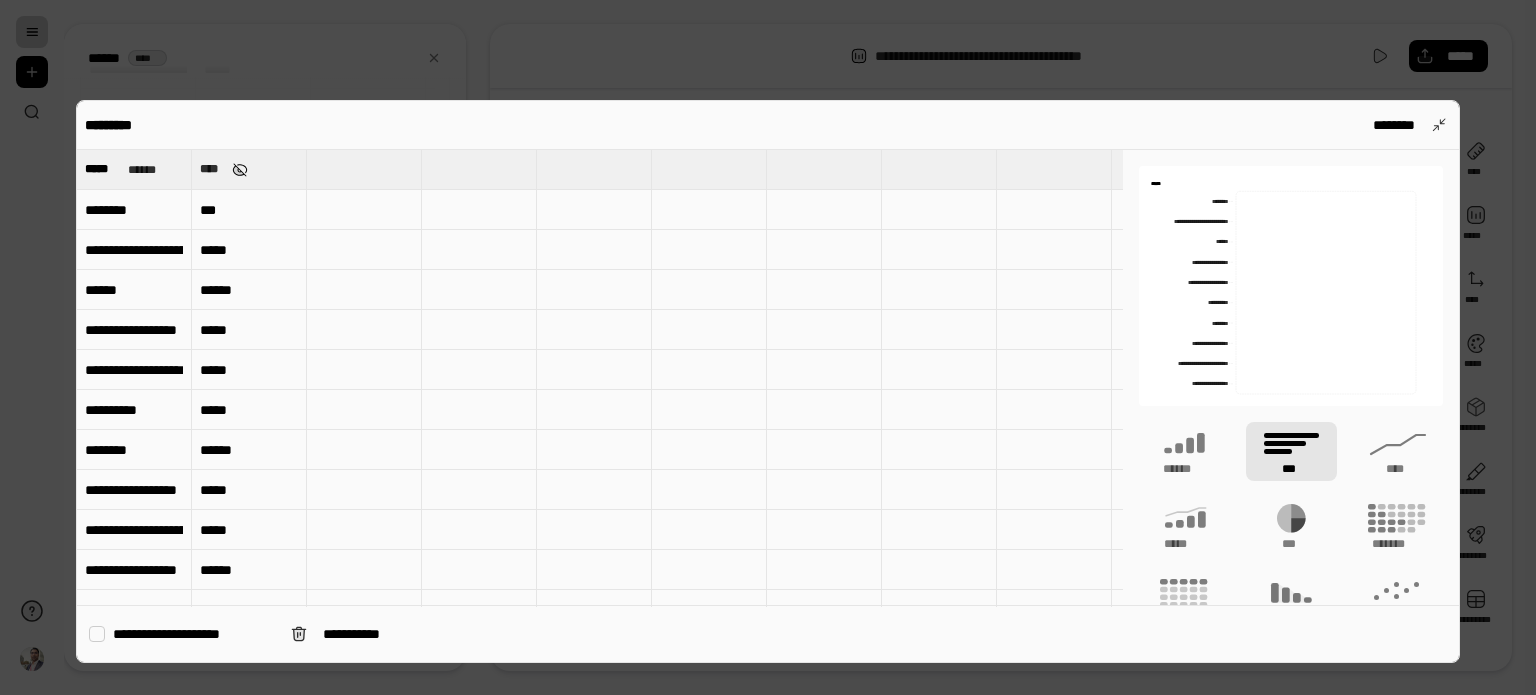 click at bounding box center (240, 170) 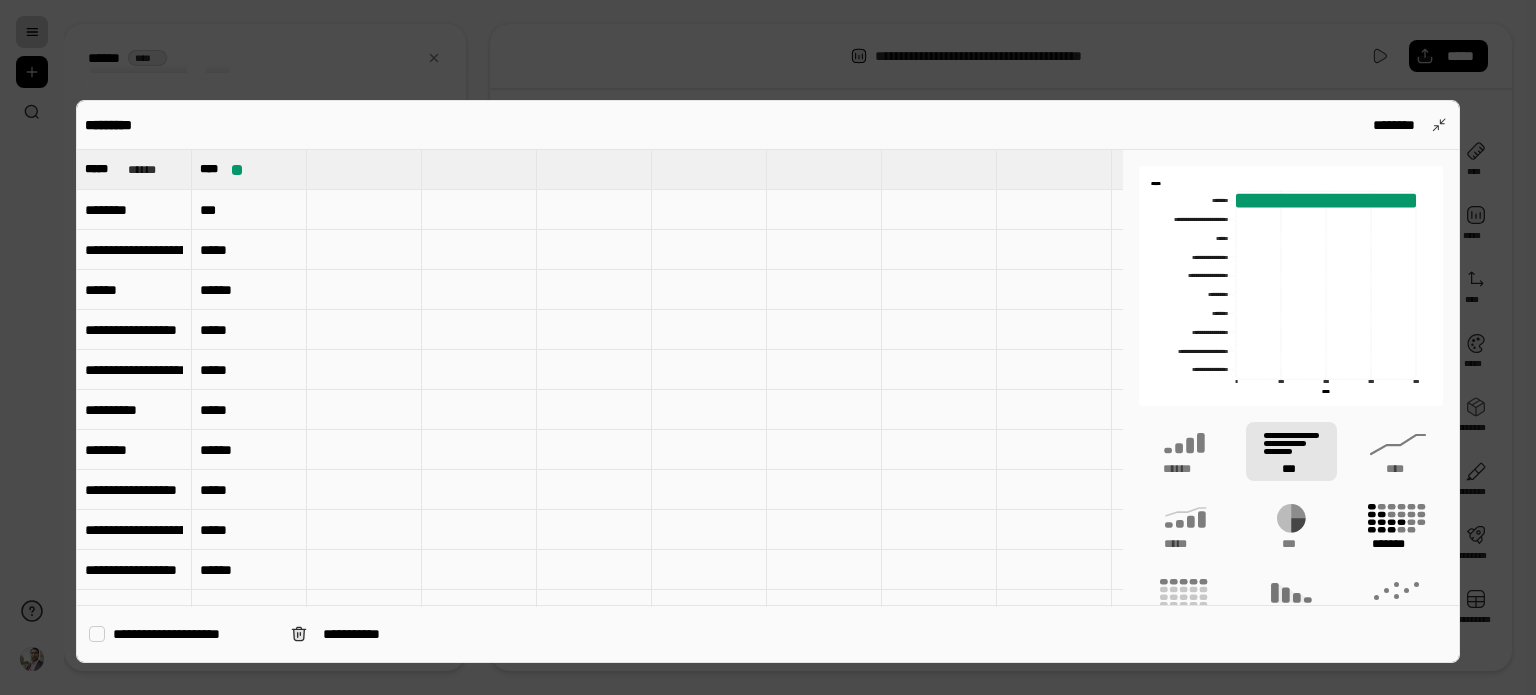 click 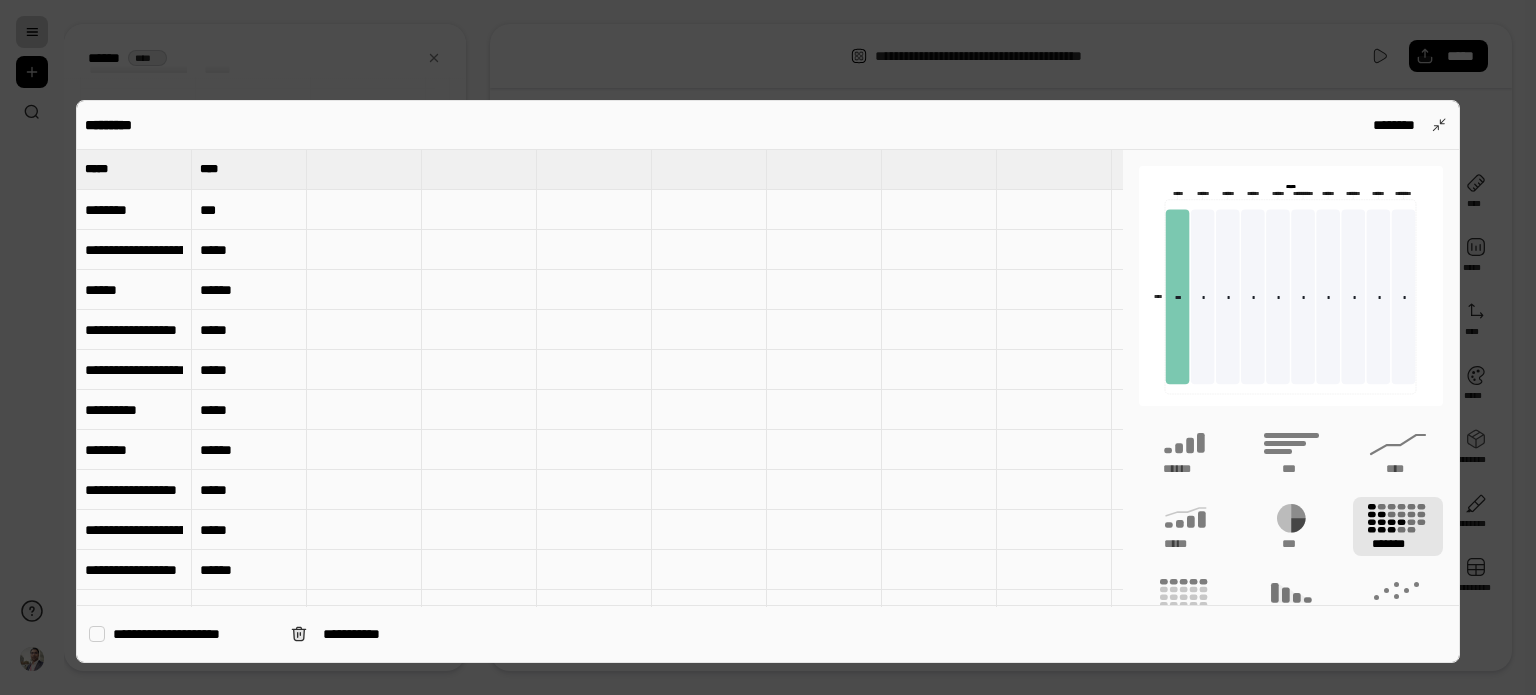 scroll, scrollTop: 183, scrollLeft: 0, axis: vertical 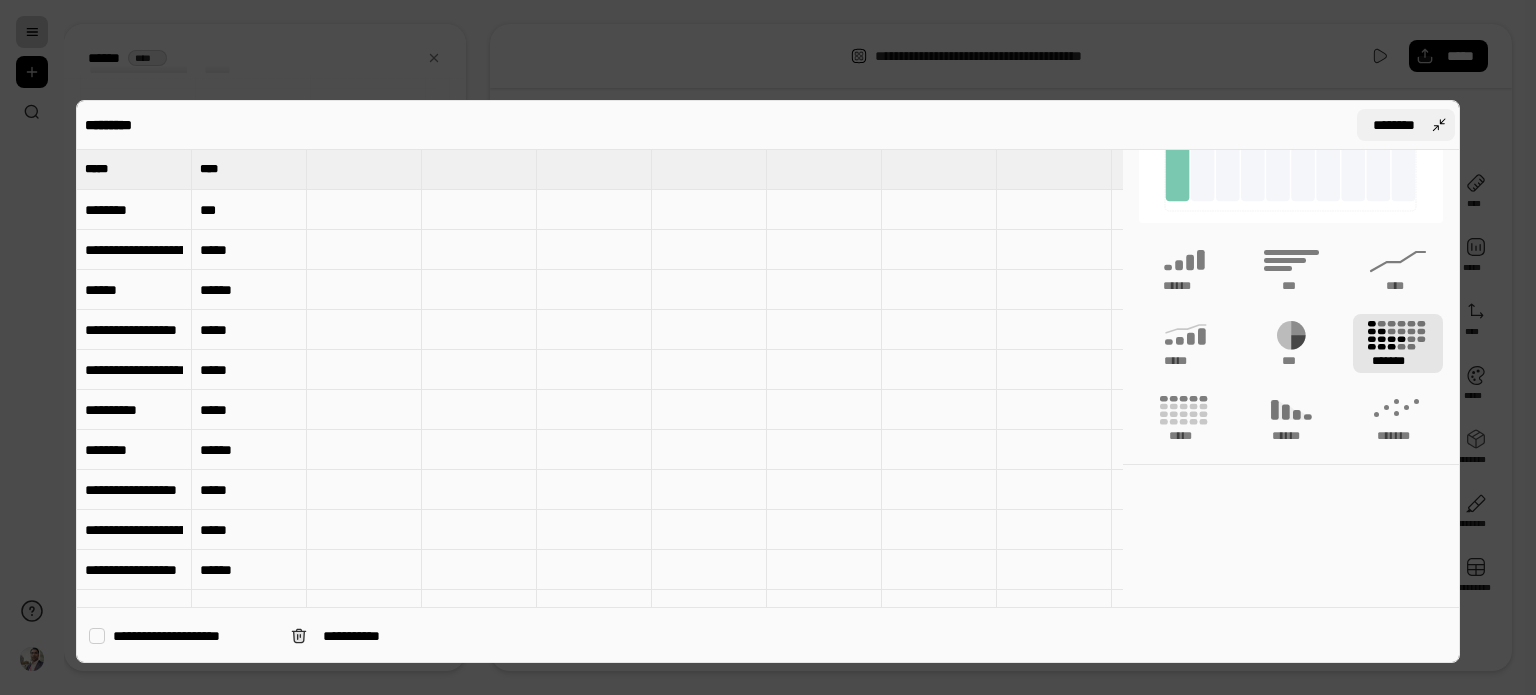 click on "********" at bounding box center (1394, 125) 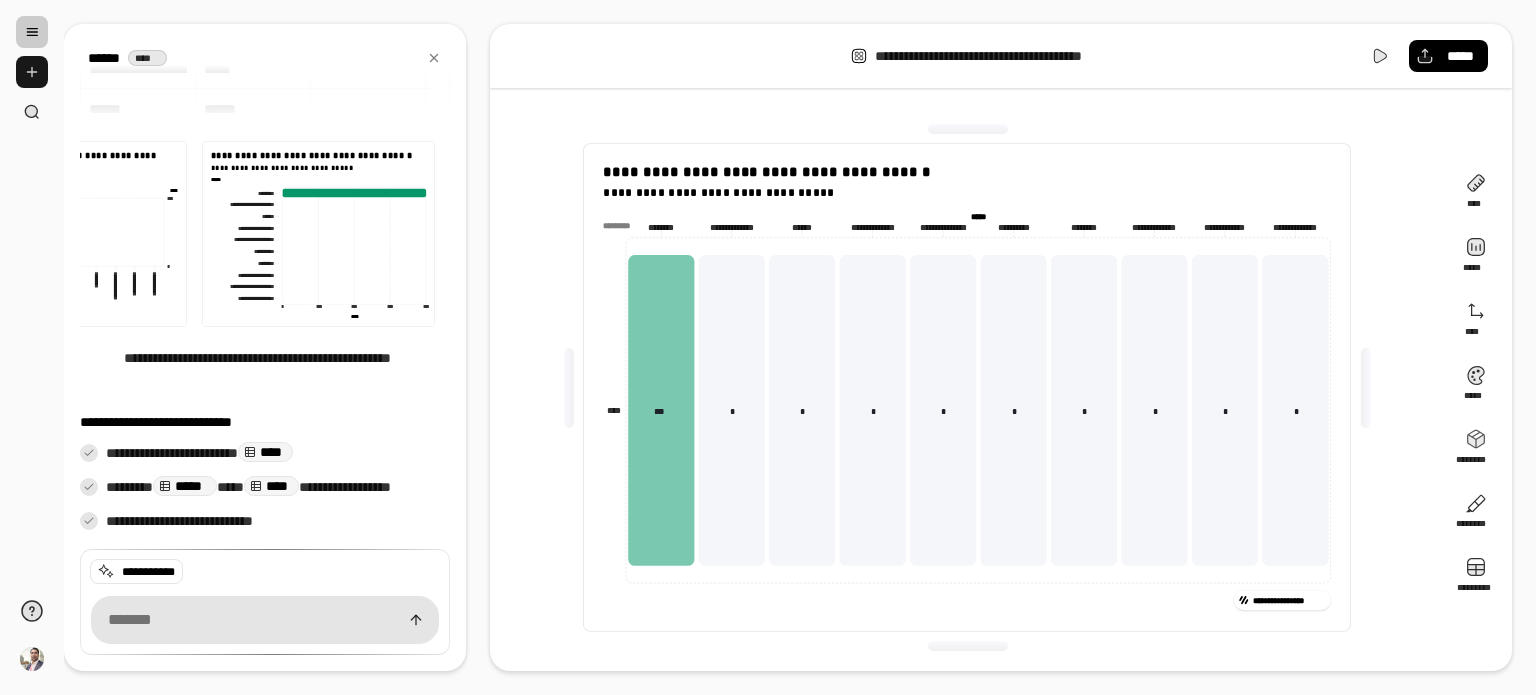 click at bounding box center [32, 72] 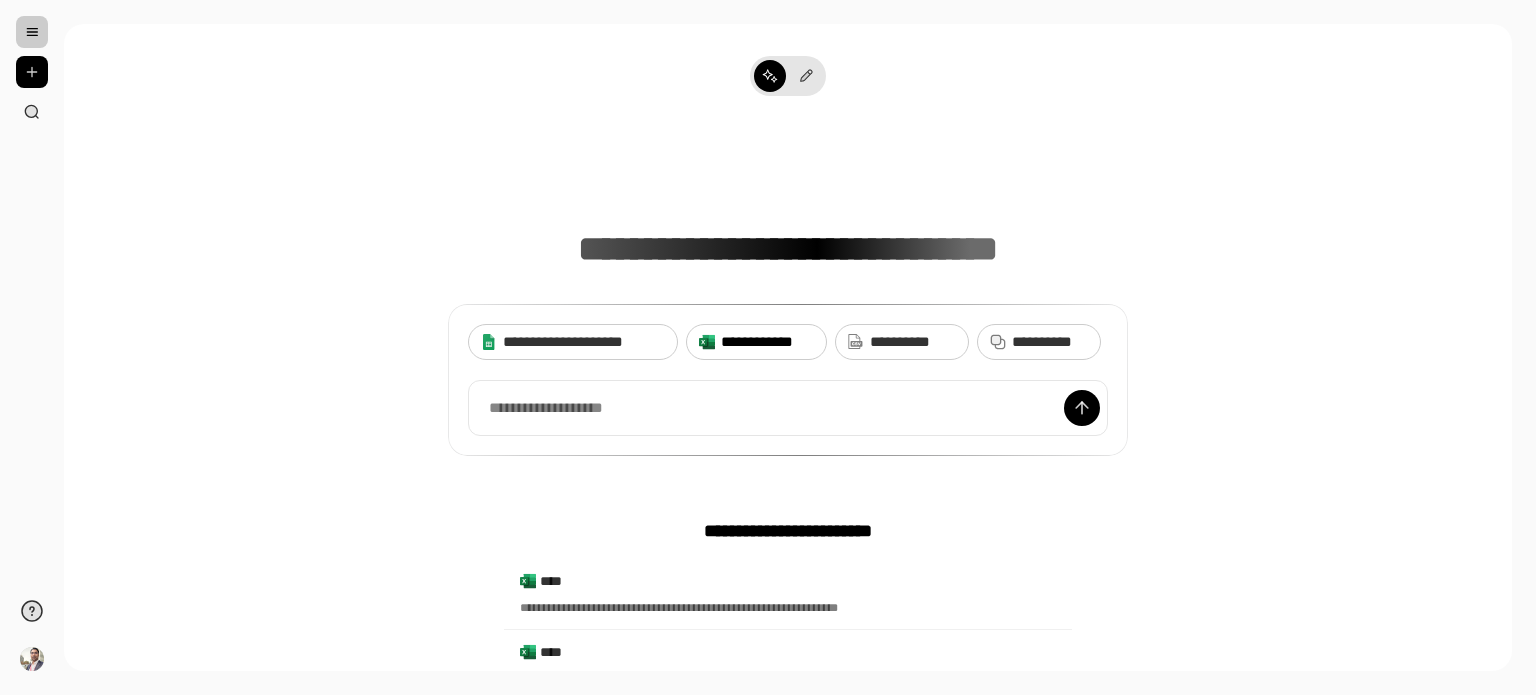 click on "**********" at bounding box center (767, 342) 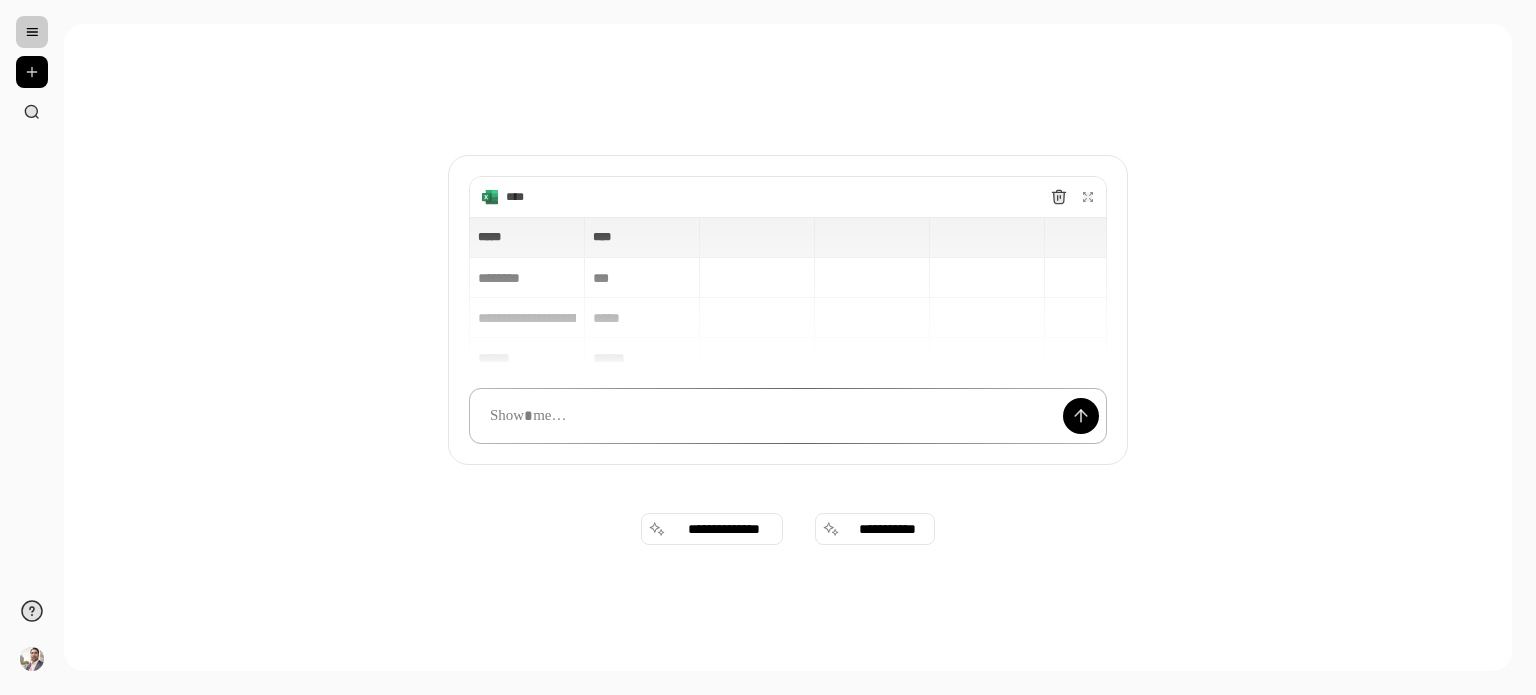 click at bounding box center (788, 416) 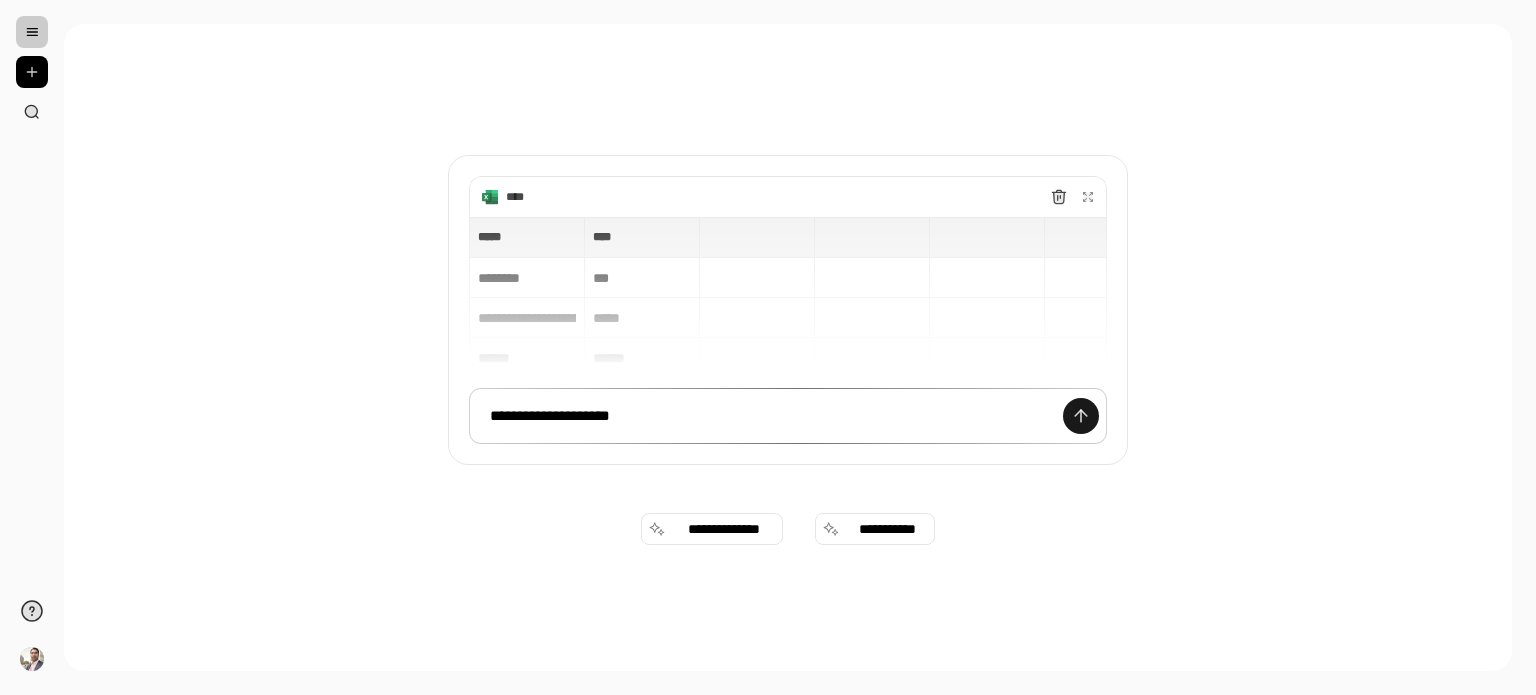 click at bounding box center [1081, 416] 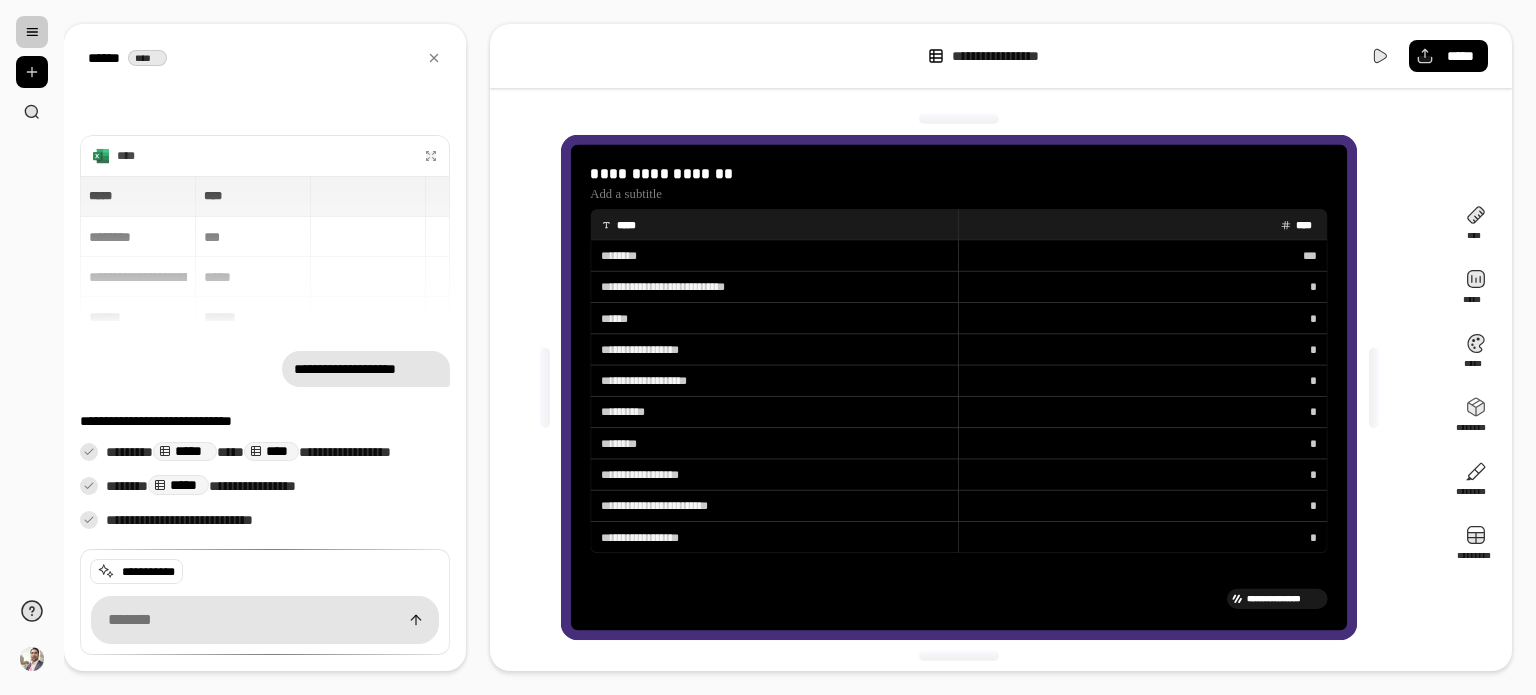 click on "**********" at bounding box center [366, 369] 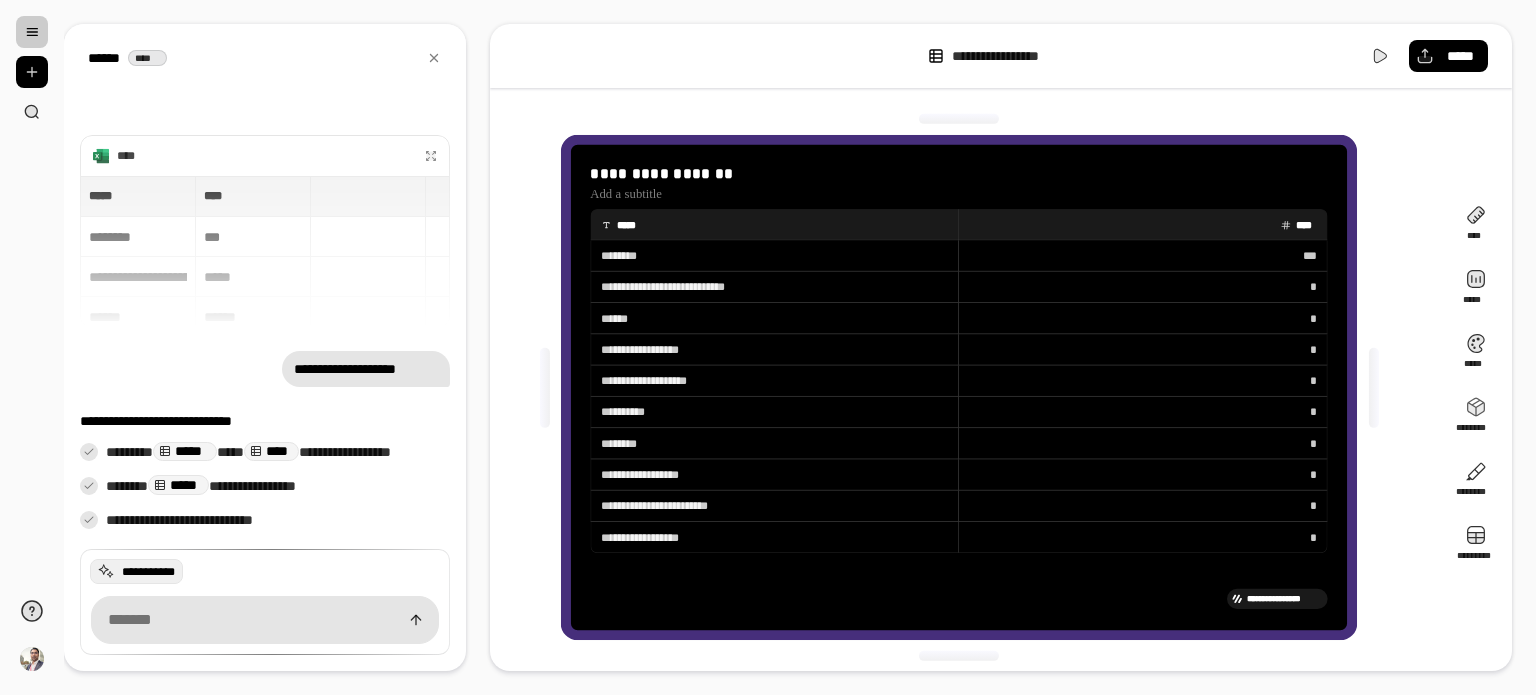 click on "**********" at bounding box center (148, 572) 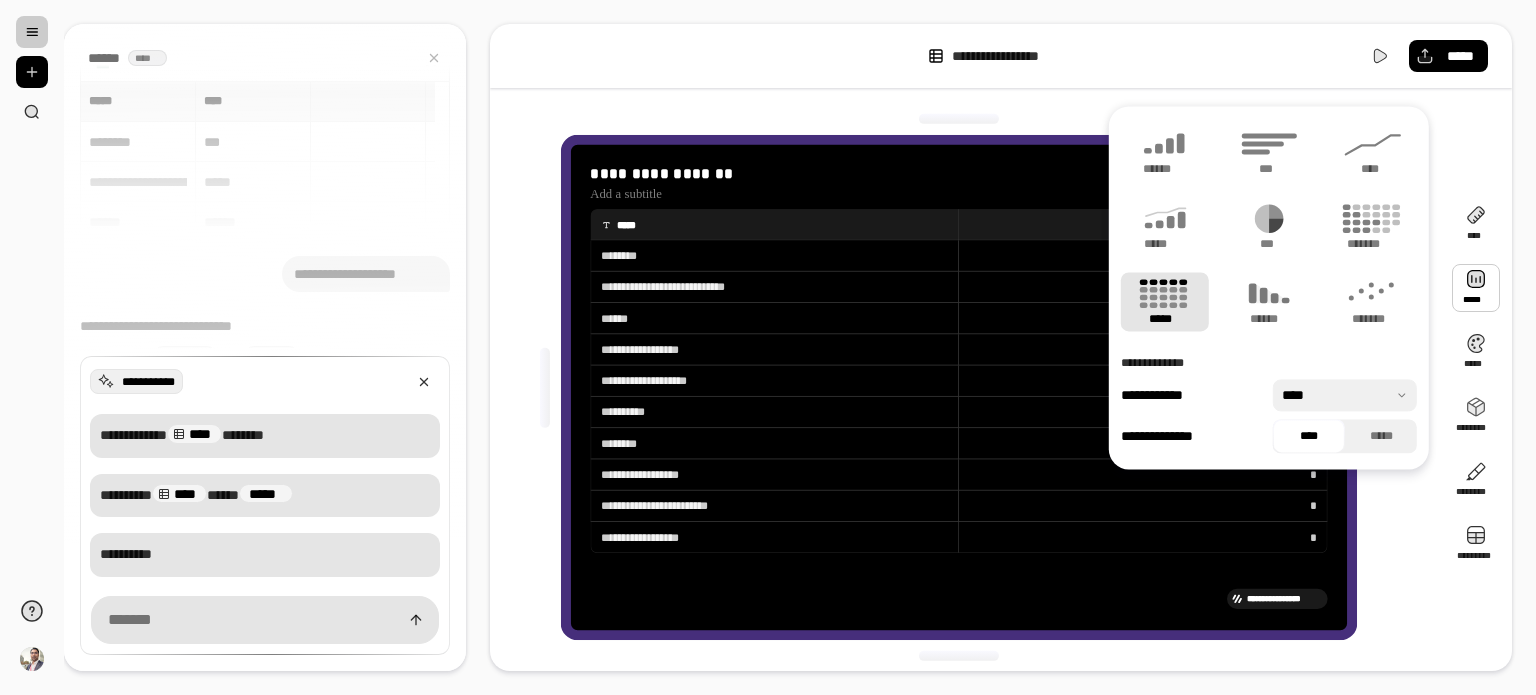 click at bounding box center (1476, 288) 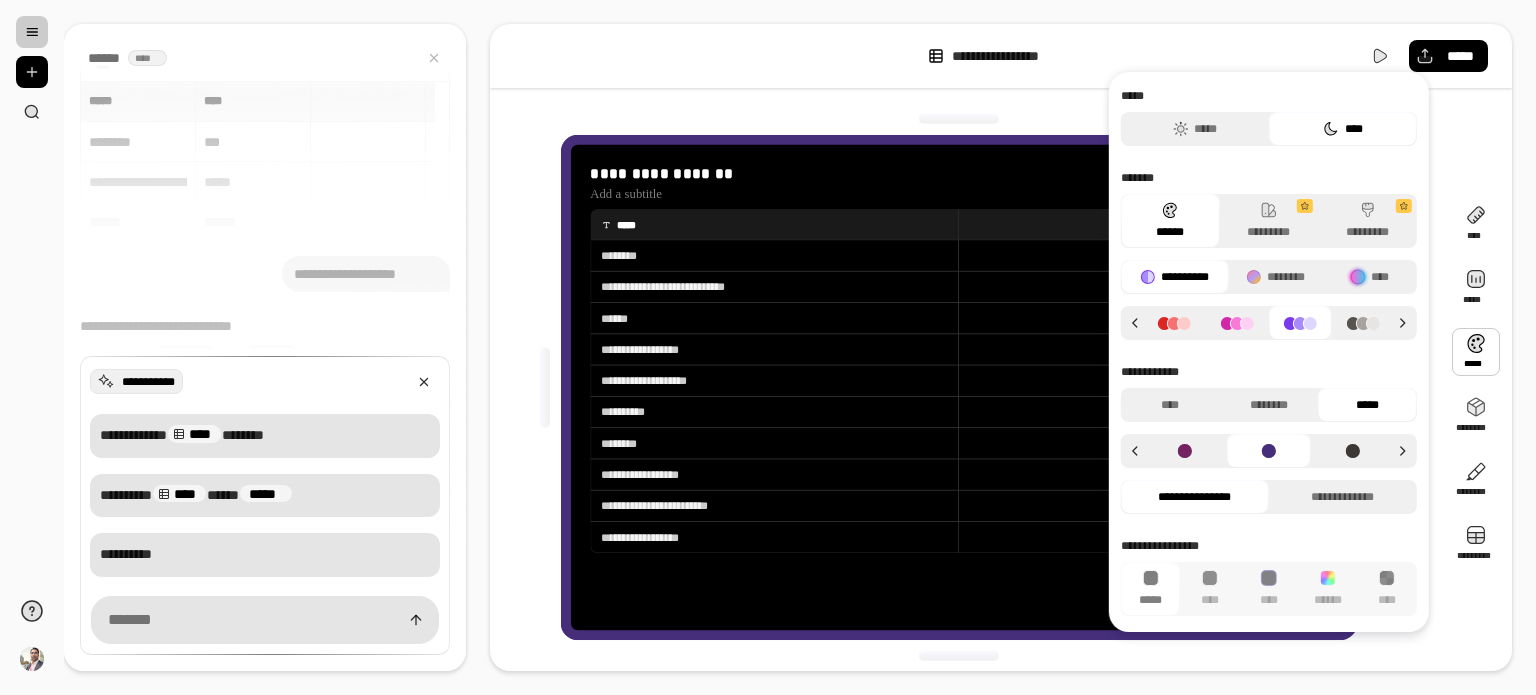 click at bounding box center [1300, 323] 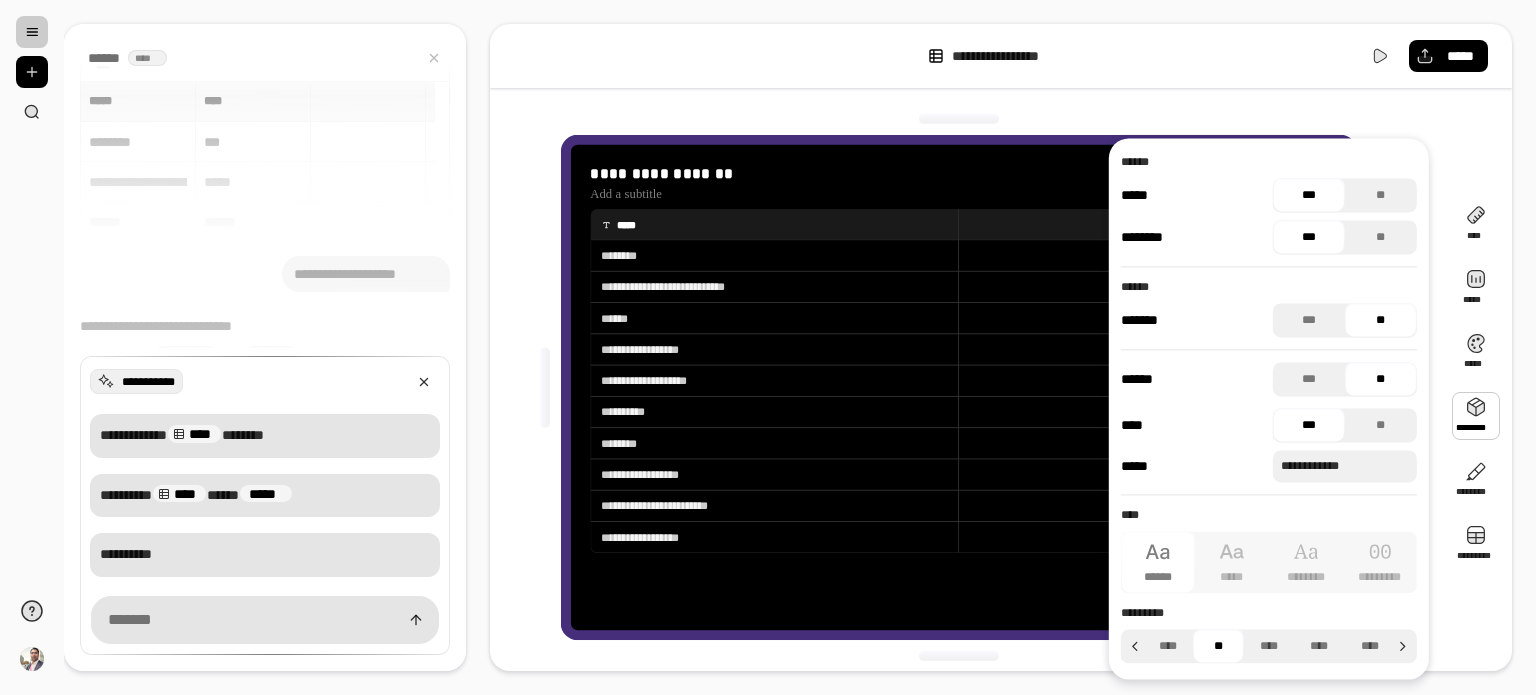 click at bounding box center (1476, 416) 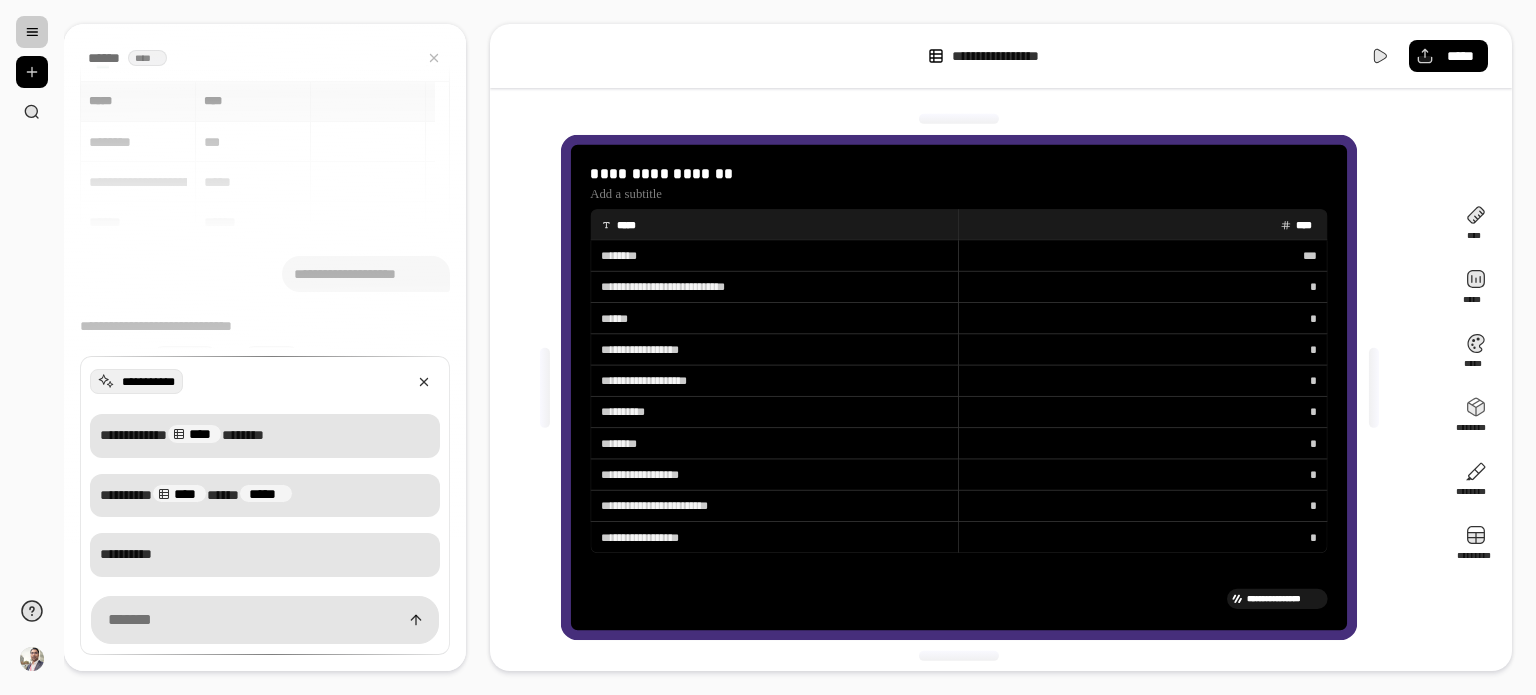 click on "*" at bounding box center (1143, 286) 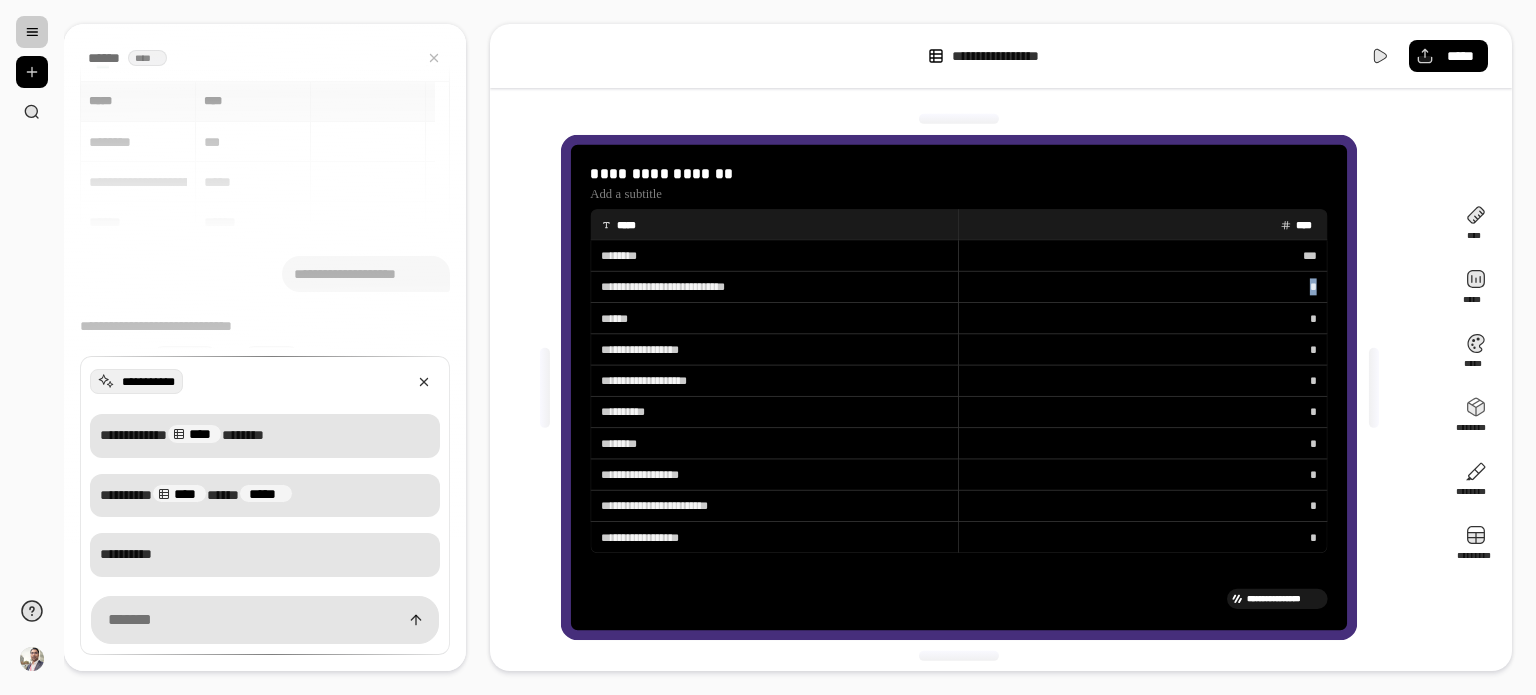click on "*" at bounding box center [1143, 286] 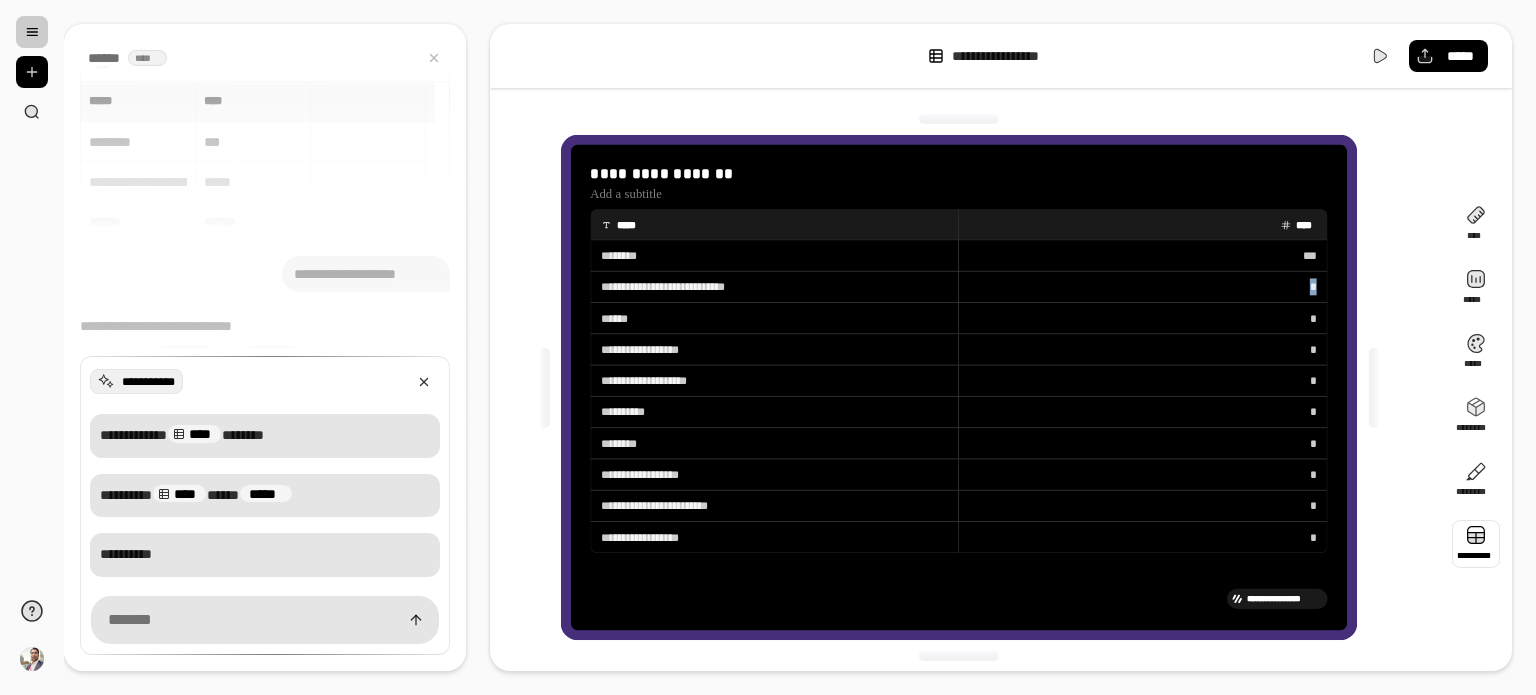 click at bounding box center [1476, 544] 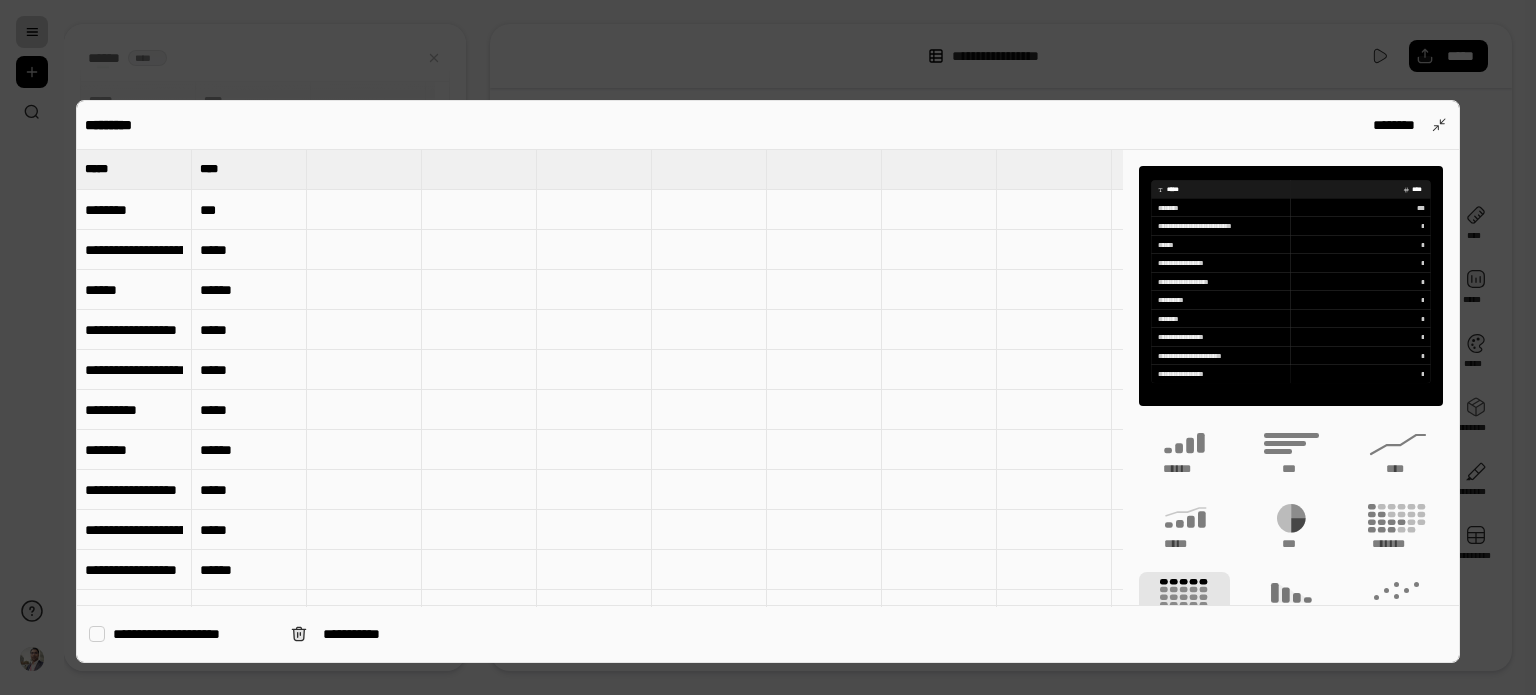 click at bounding box center (97, 634) 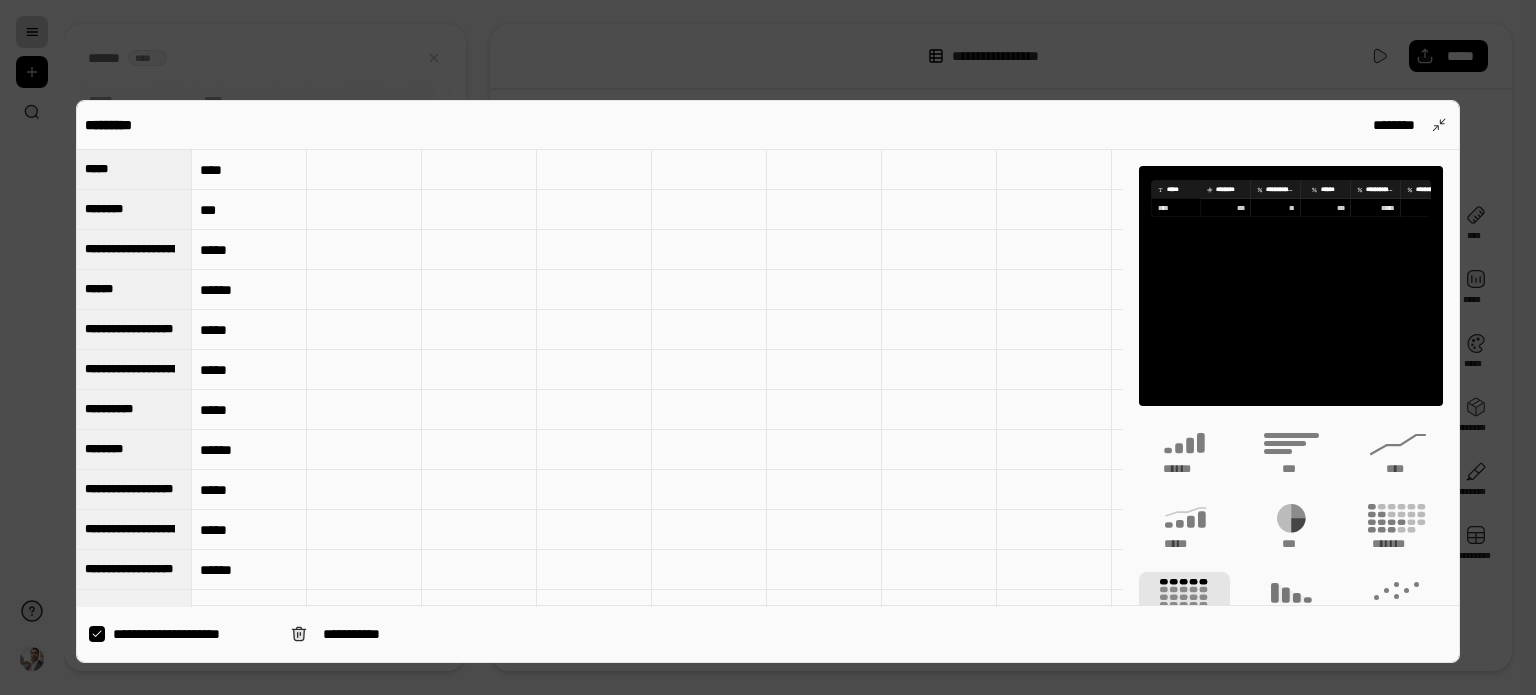 click 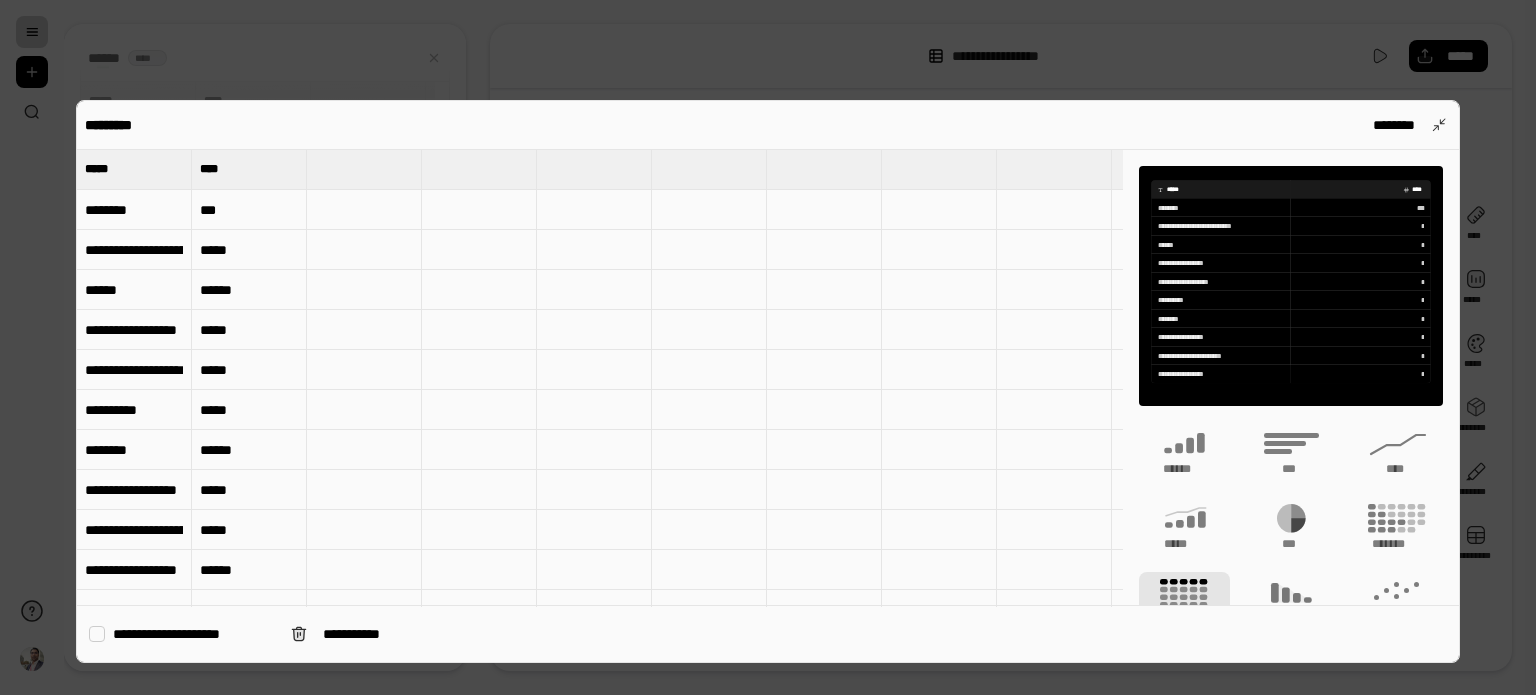 click at bounding box center (97, 634) 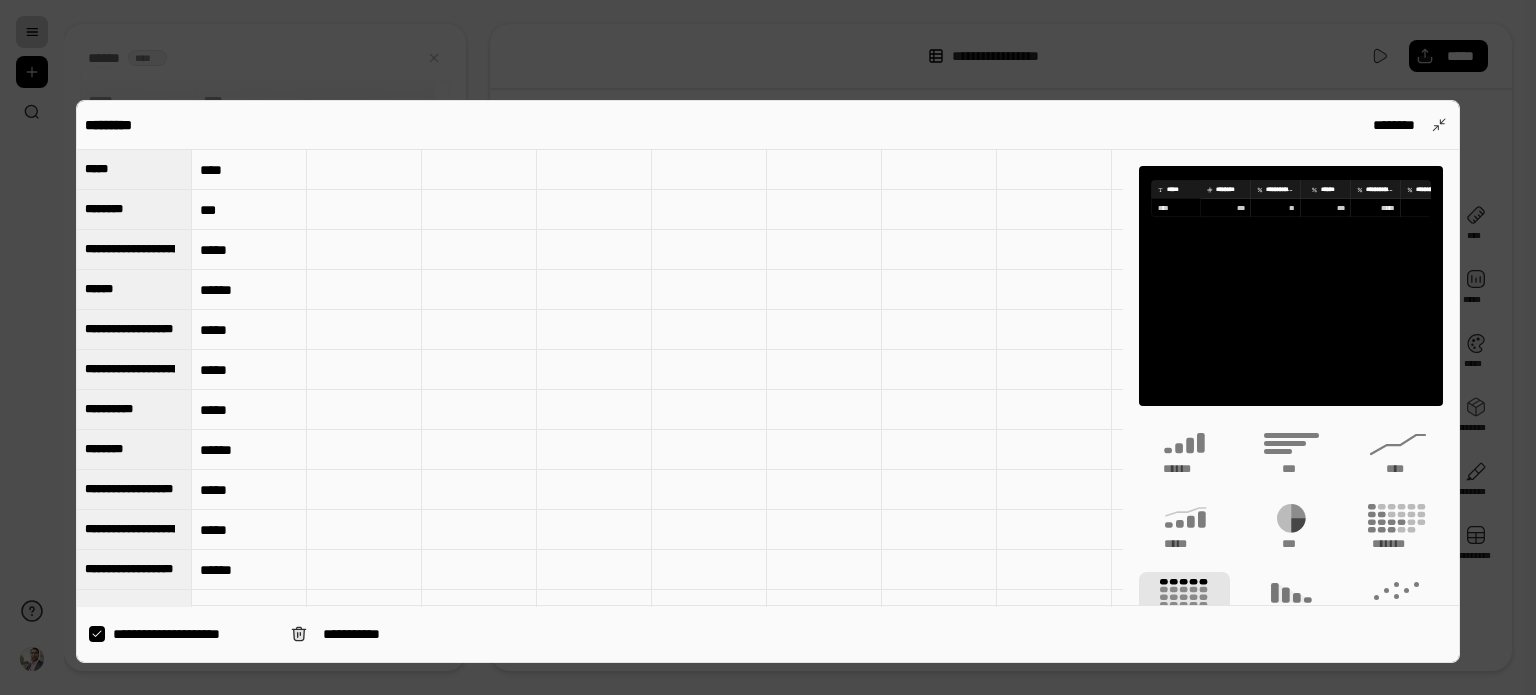 click 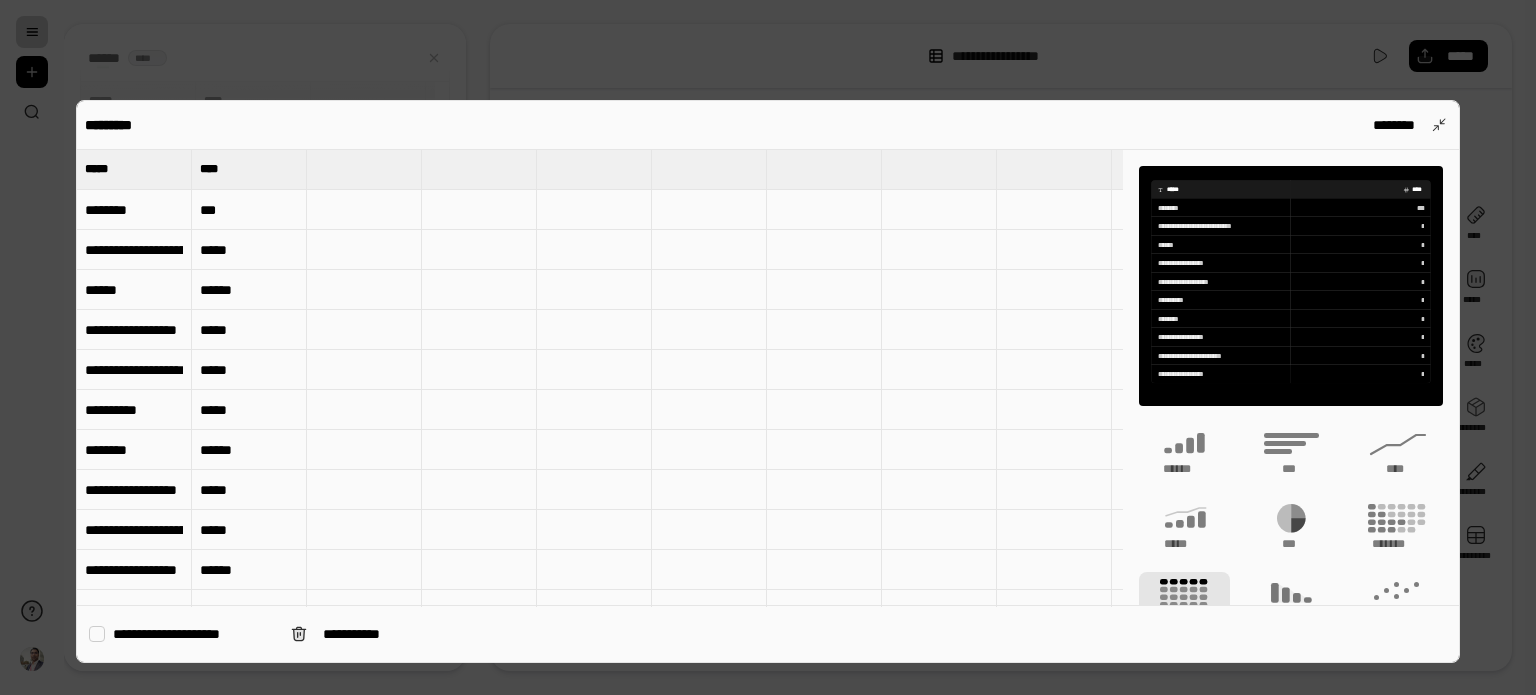 scroll, scrollTop: 183, scrollLeft: 0, axis: vertical 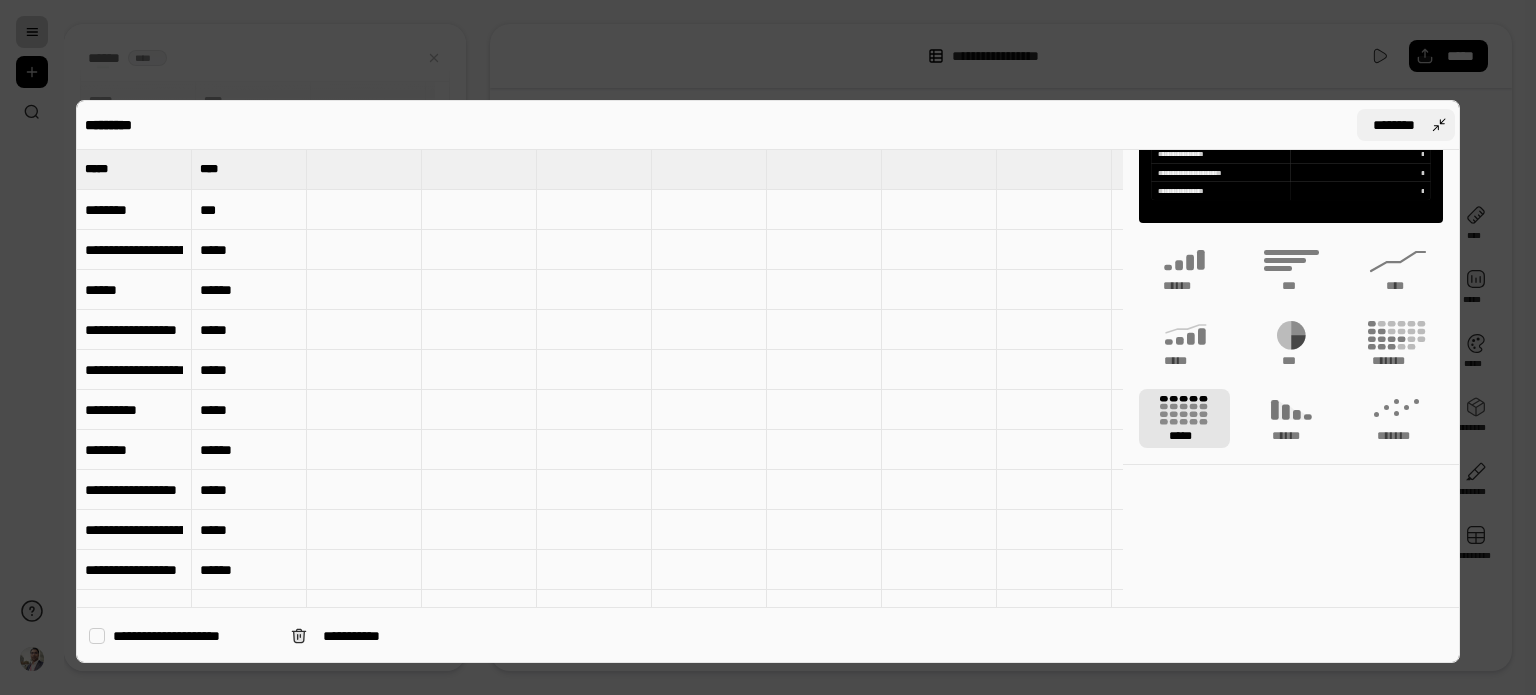 click on "********" at bounding box center [1394, 125] 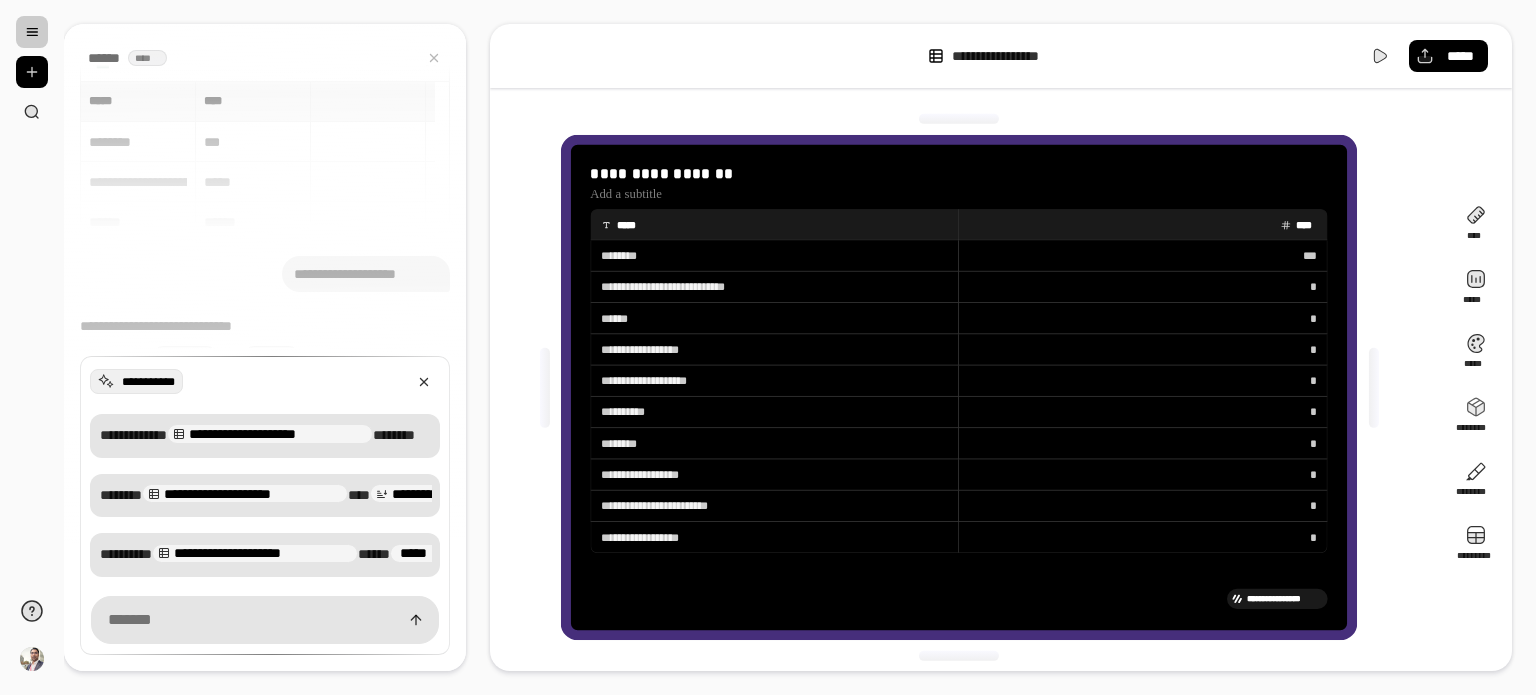 click on "**********" at bounding box center (1013, 56) 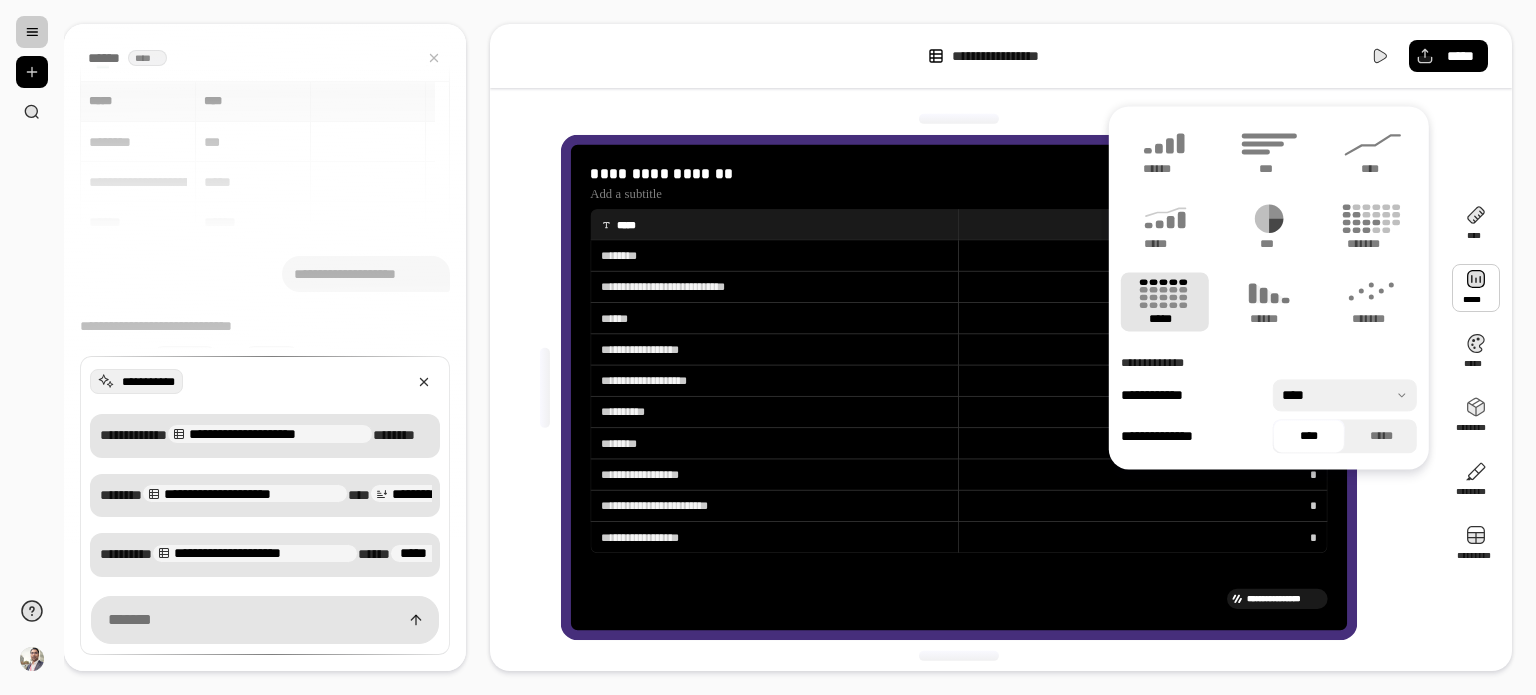 click at bounding box center [1476, 288] 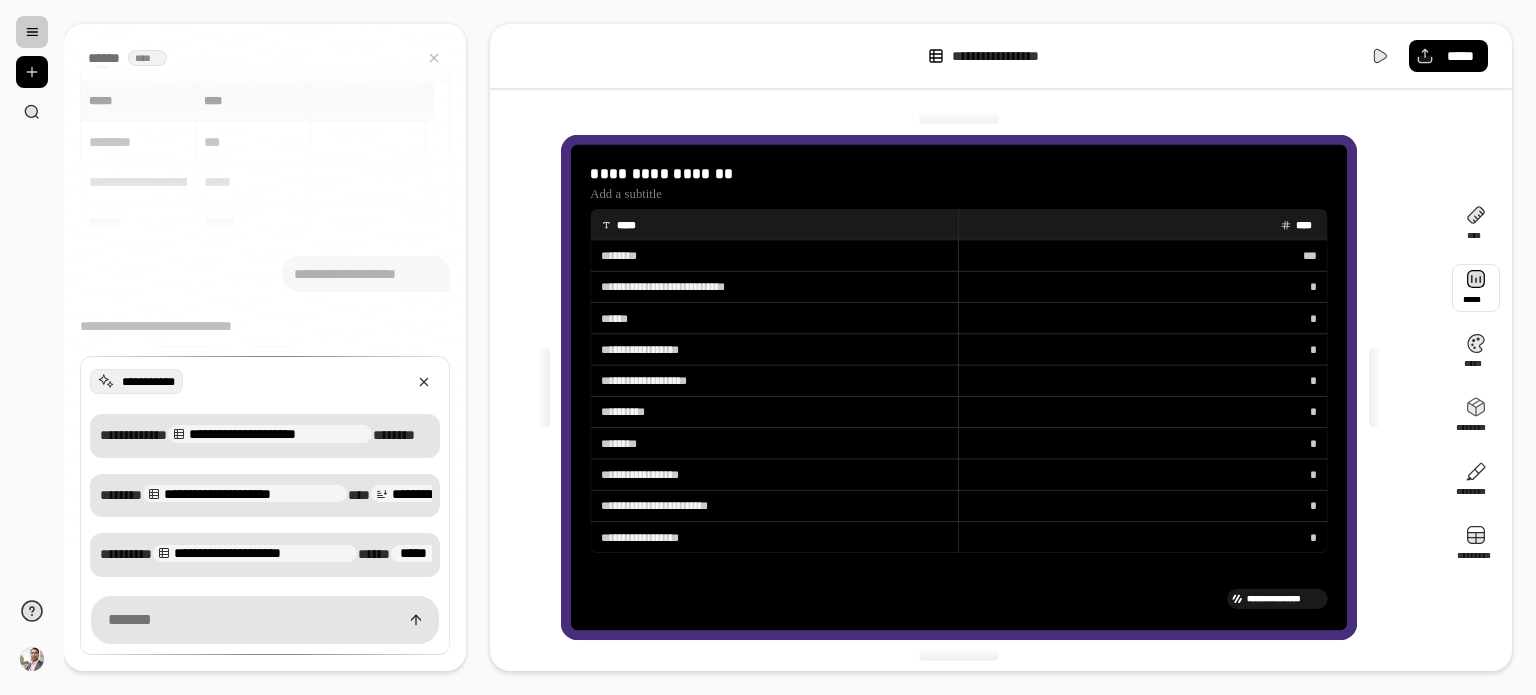 click at bounding box center [1476, 288] 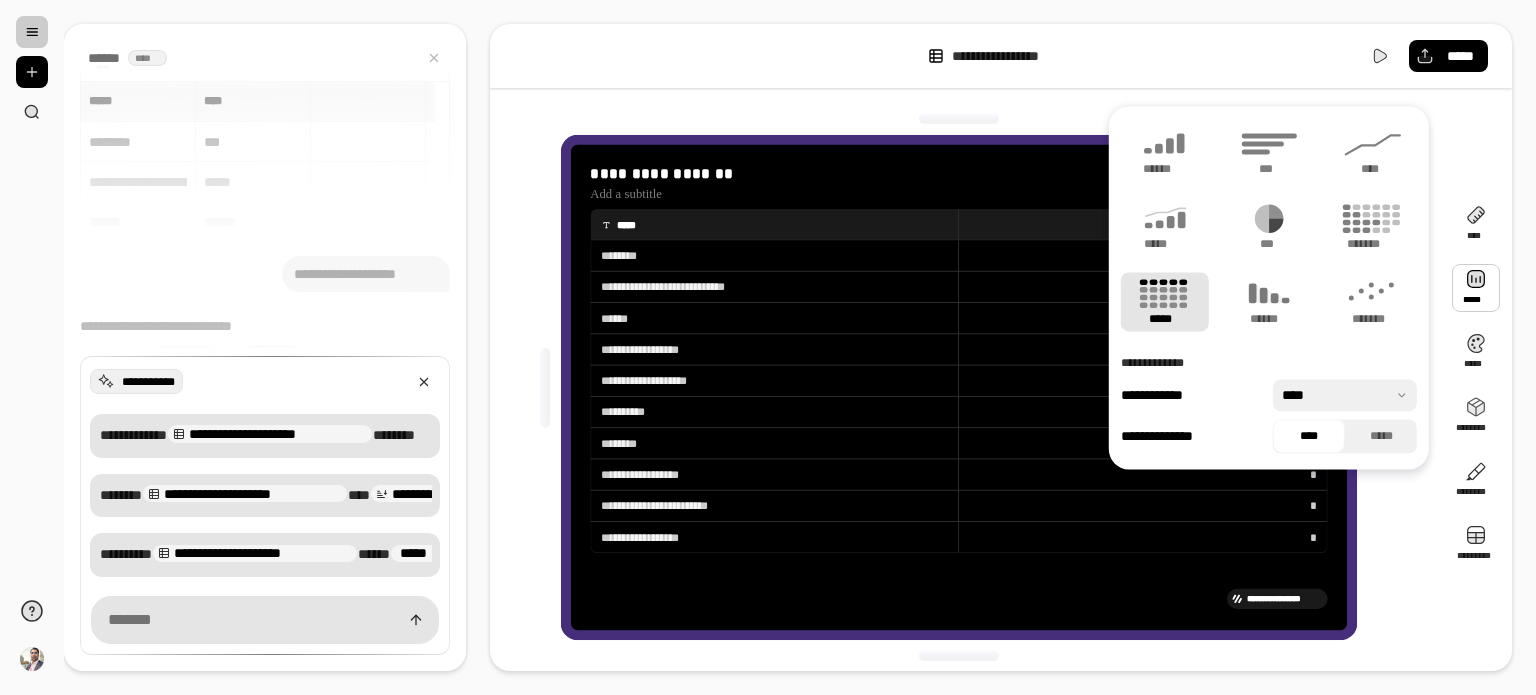 click on "*****" at bounding box center [1165, 301] 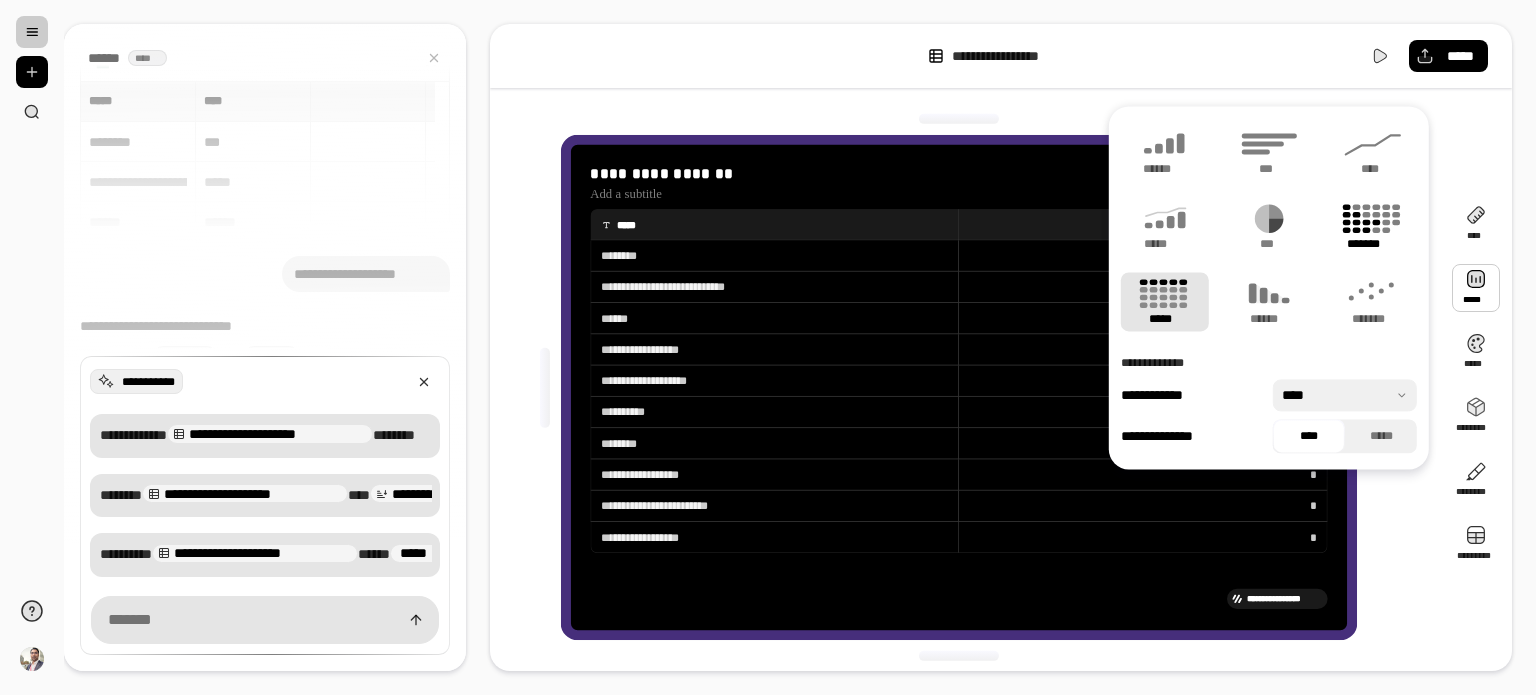 click 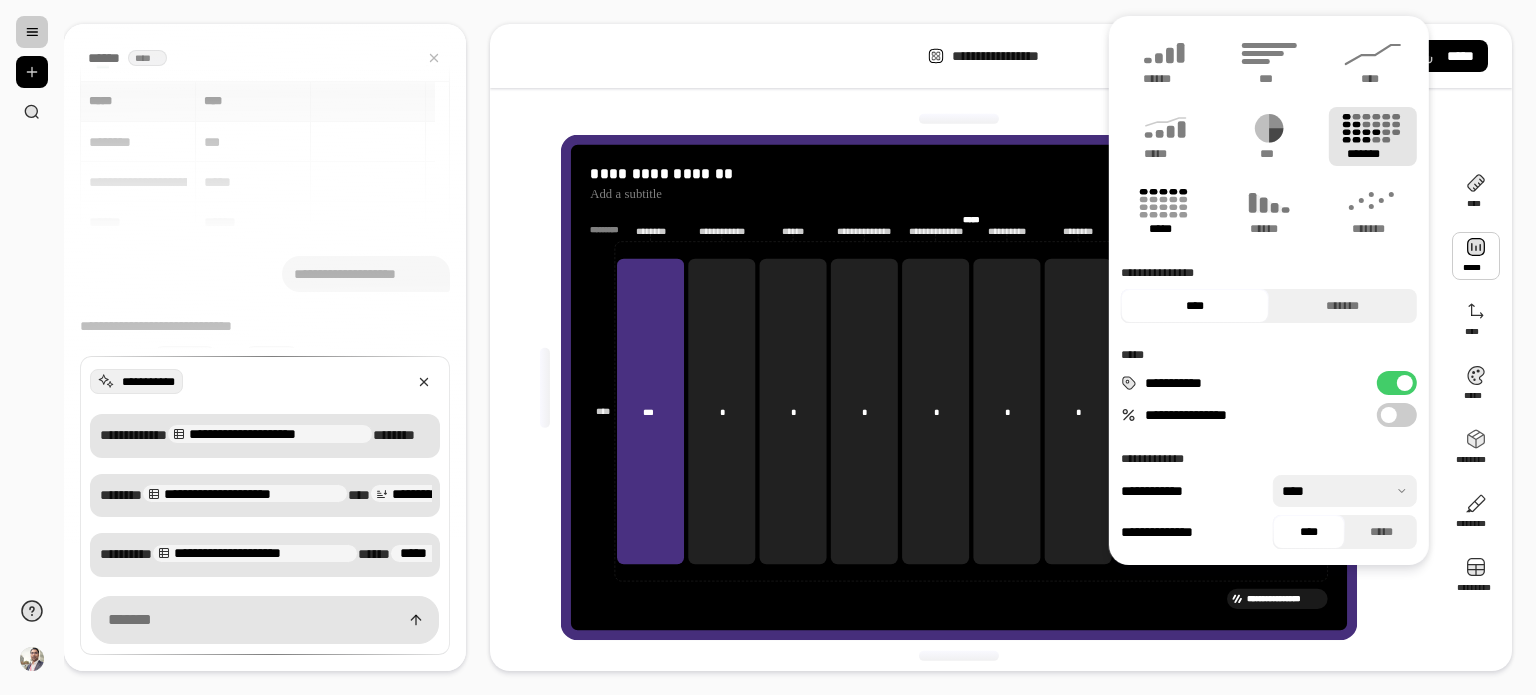 click 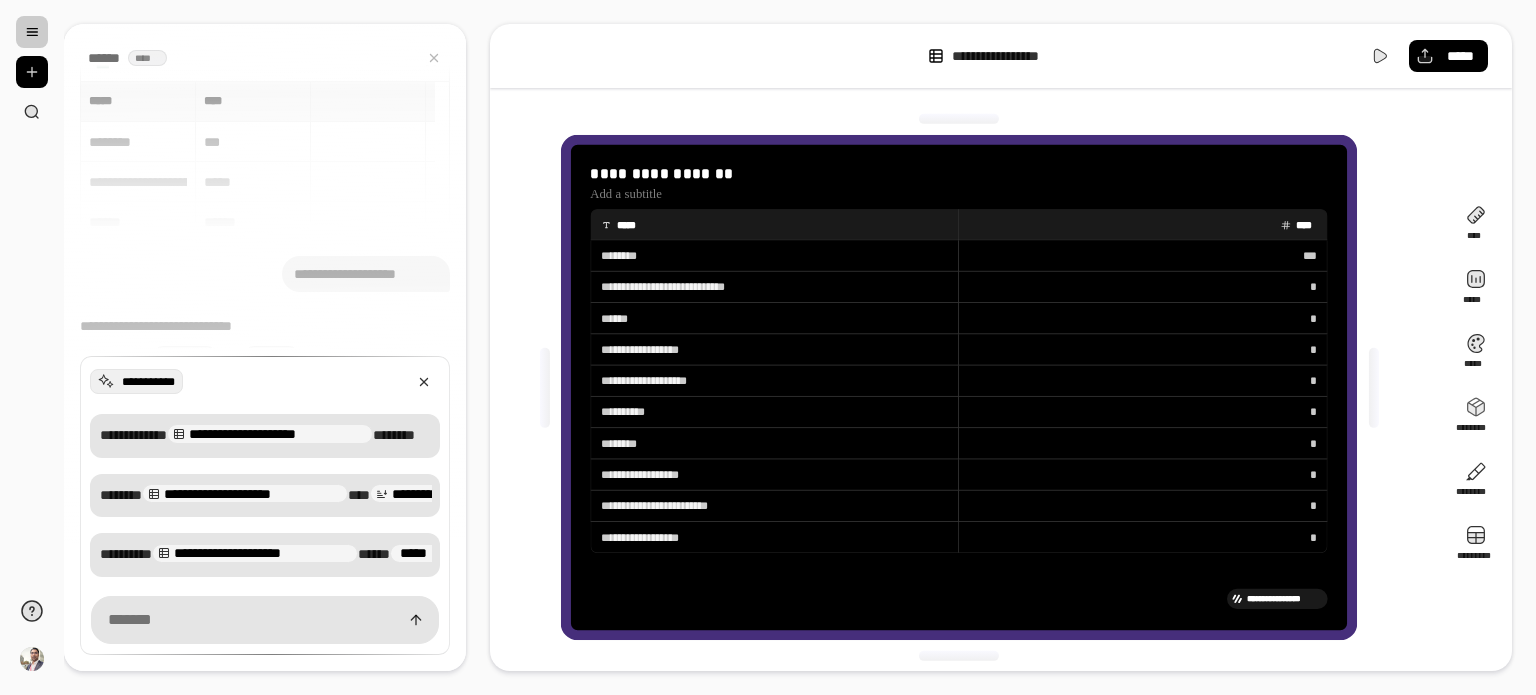 click on "********" at bounding box center (775, 255) 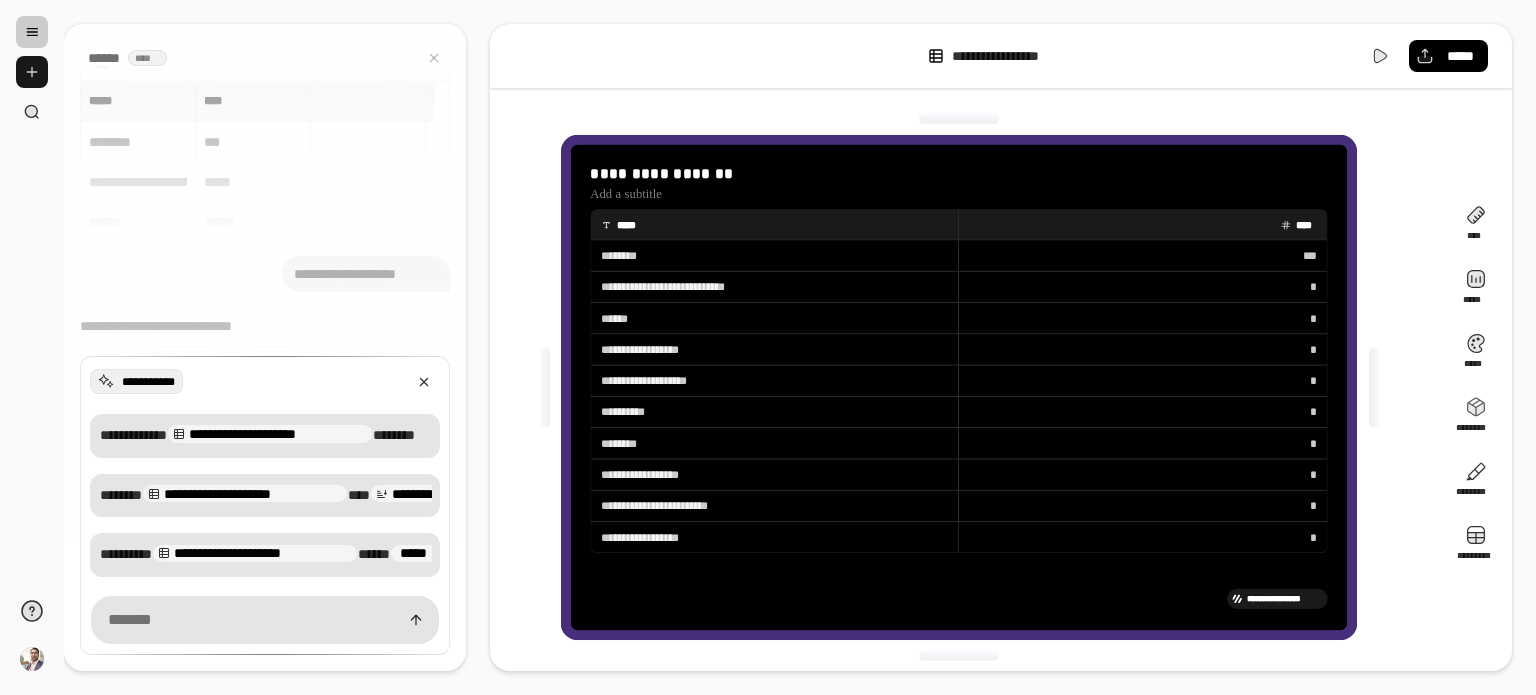 click at bounding box center (32, 72) 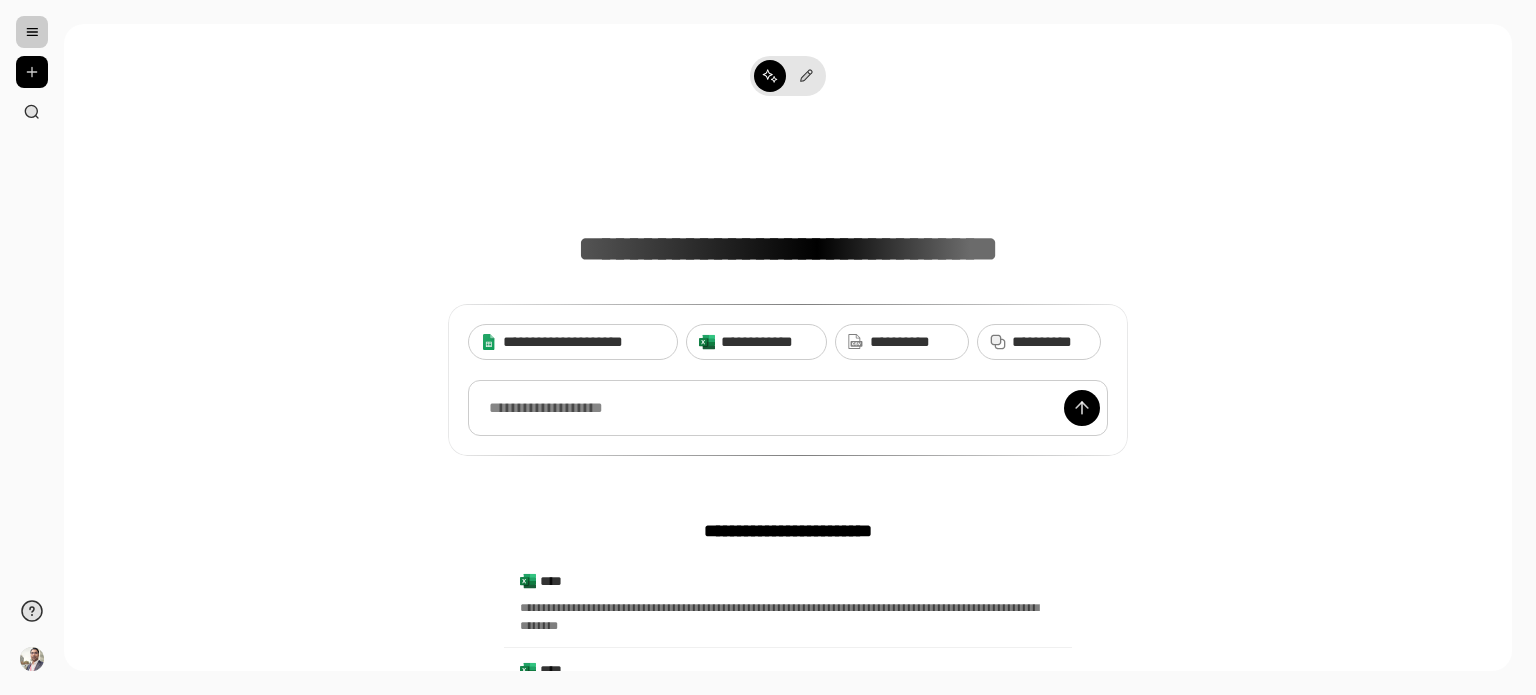 click at bounding box center [788, 408] 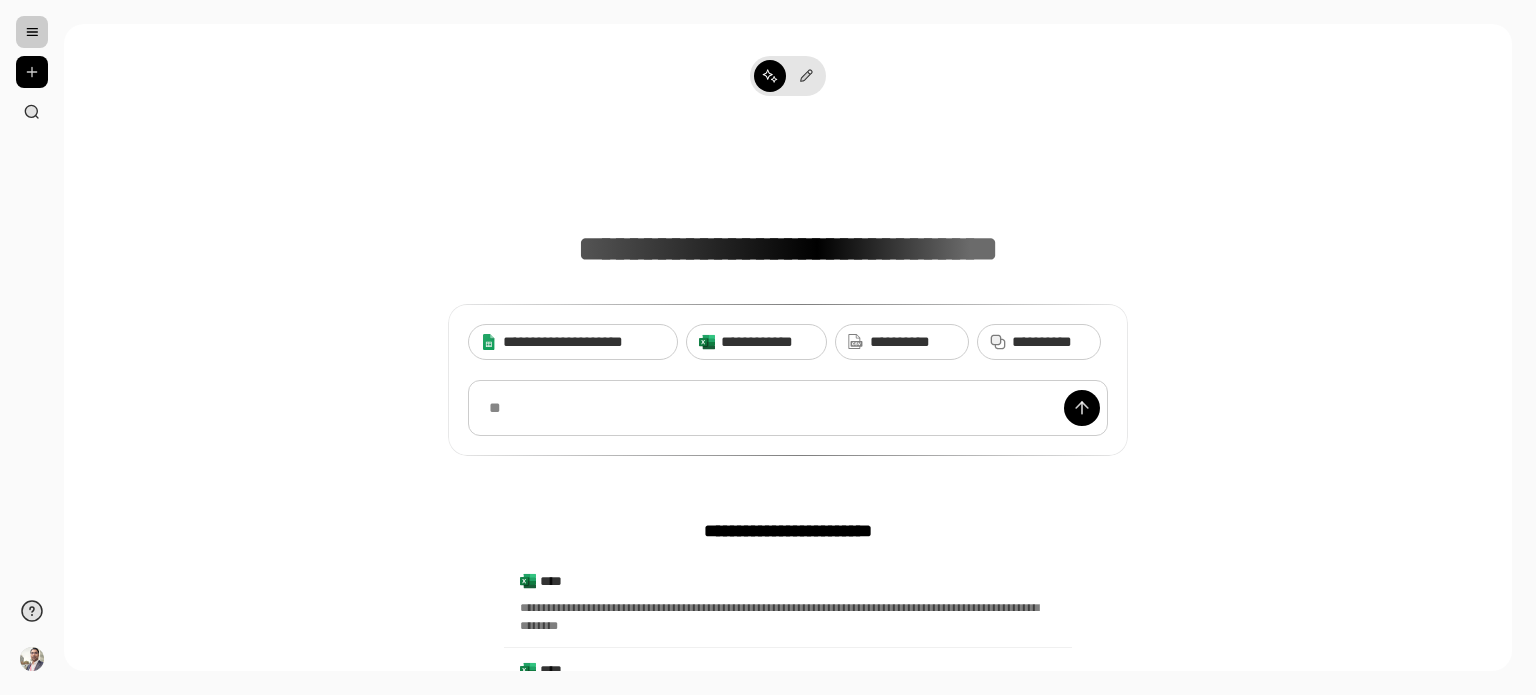 type 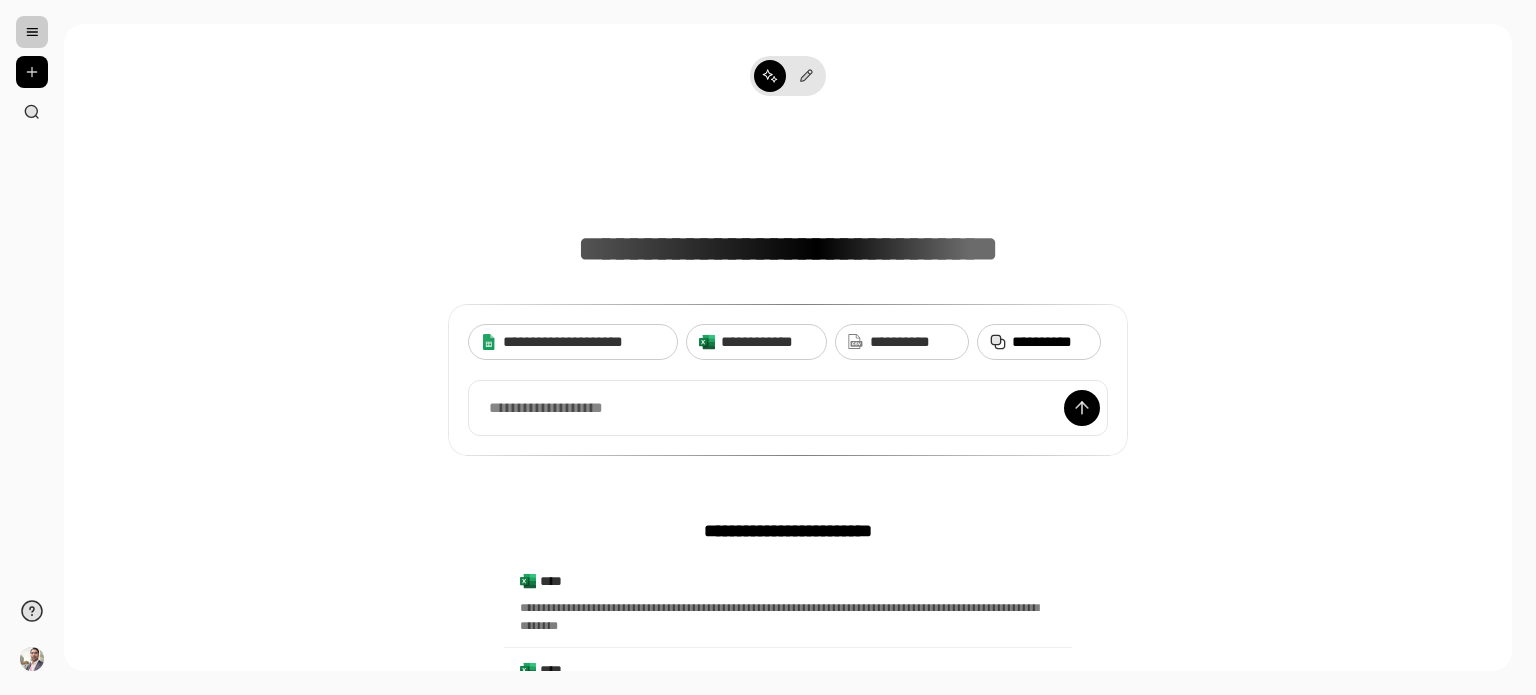 click on "**********" at bounding box center (1050, 342) 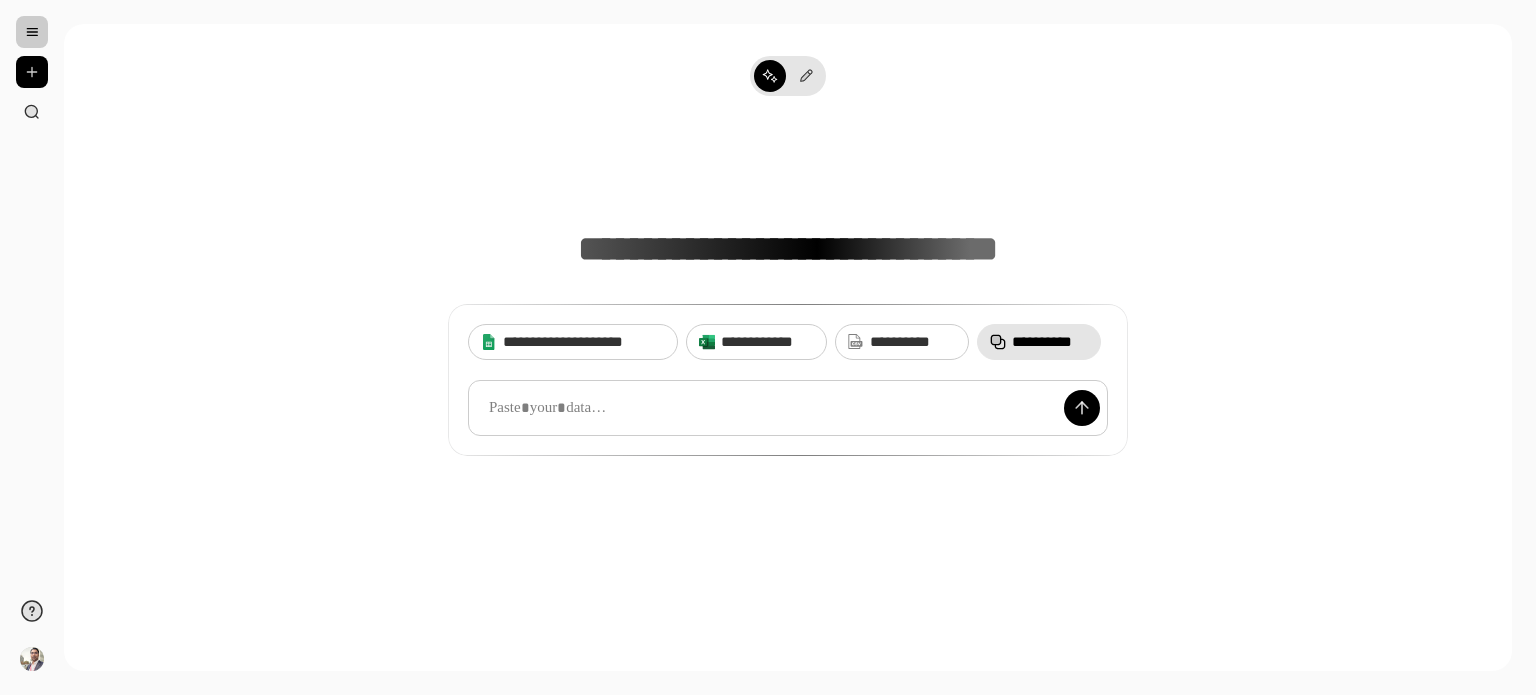 click at bounding box center (788, 408) 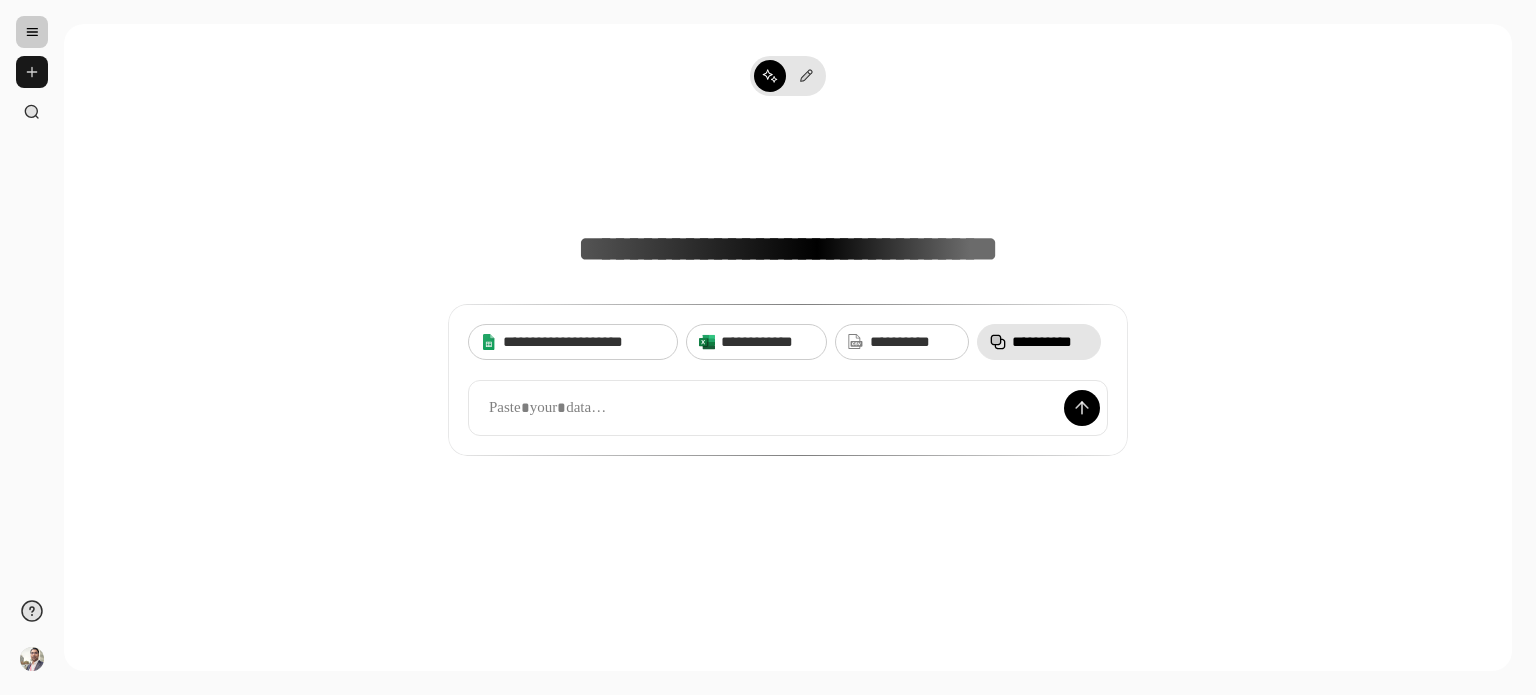 click at bounding box center [32, 72] 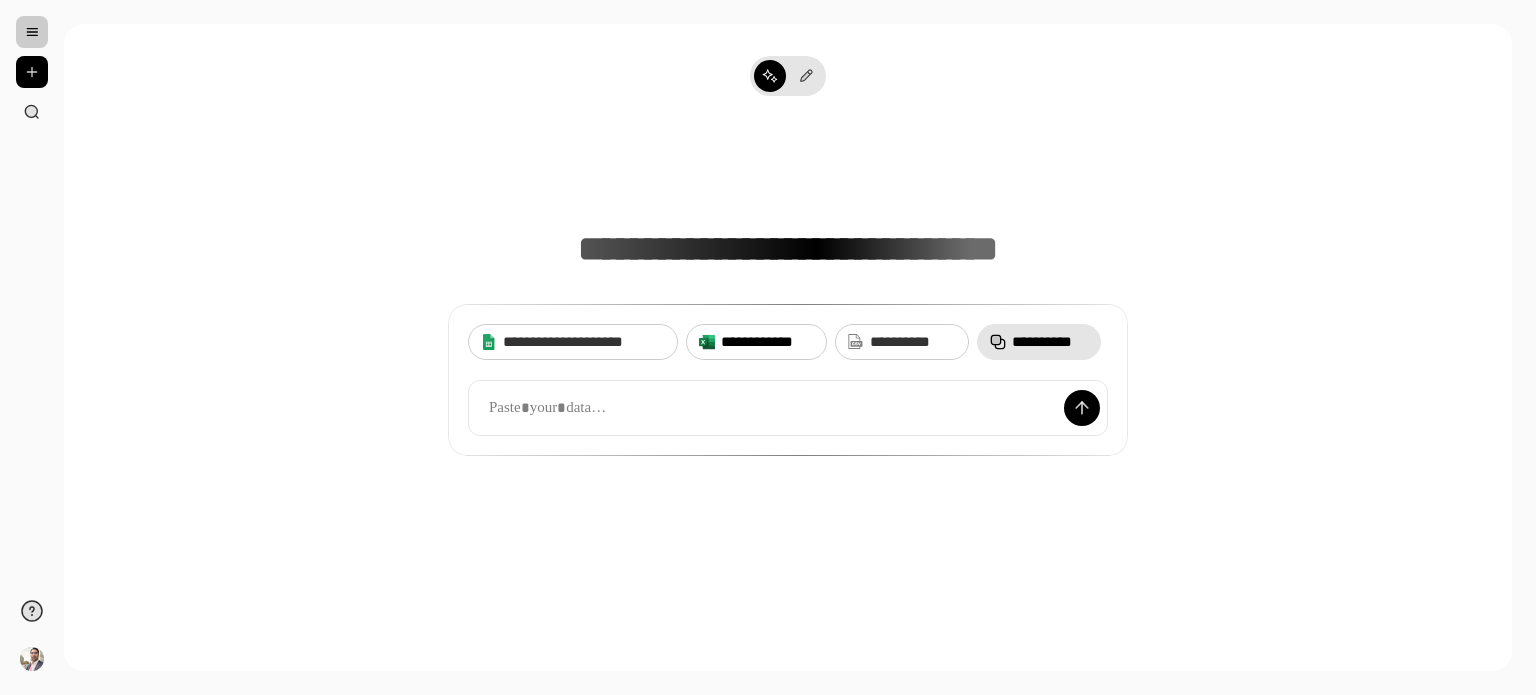 click on "**********" at bounding box center [767, 342] 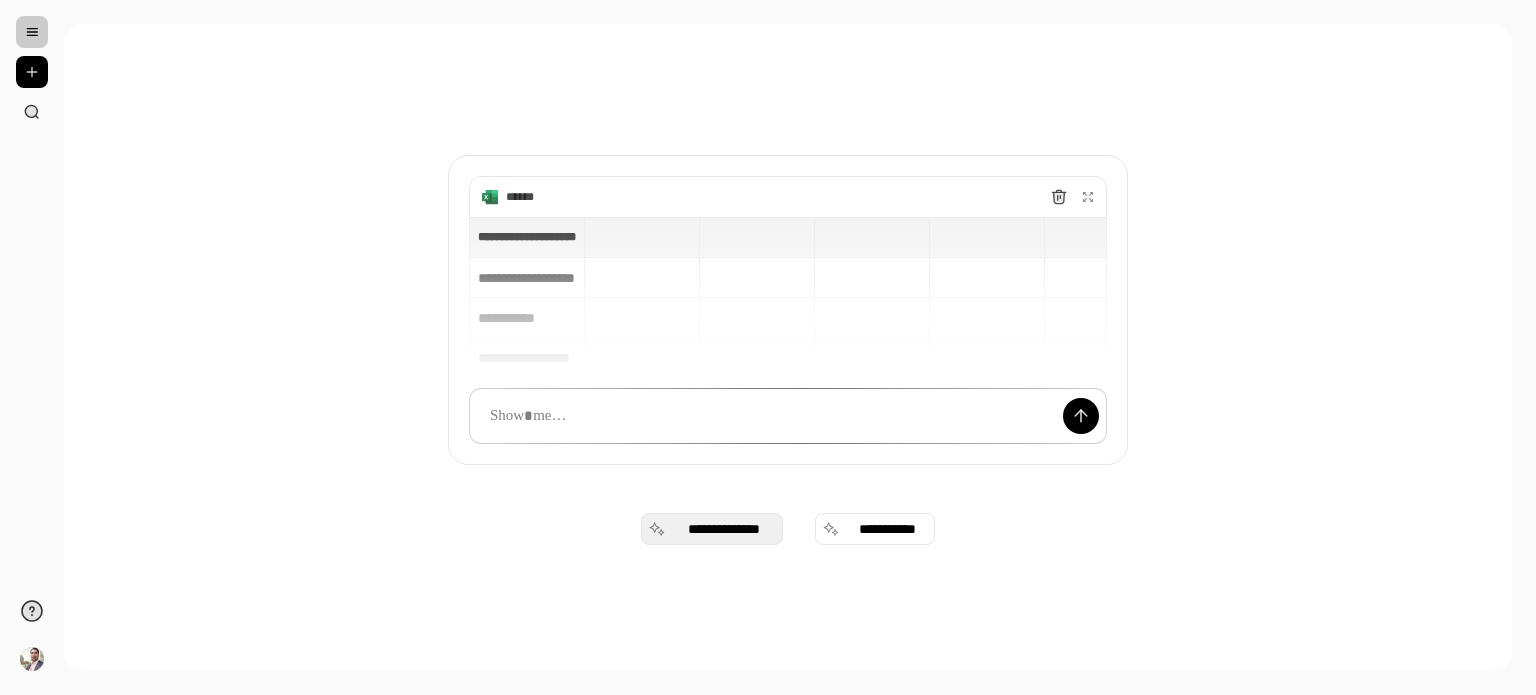 click on "**********" at bounding box center [724, 529] 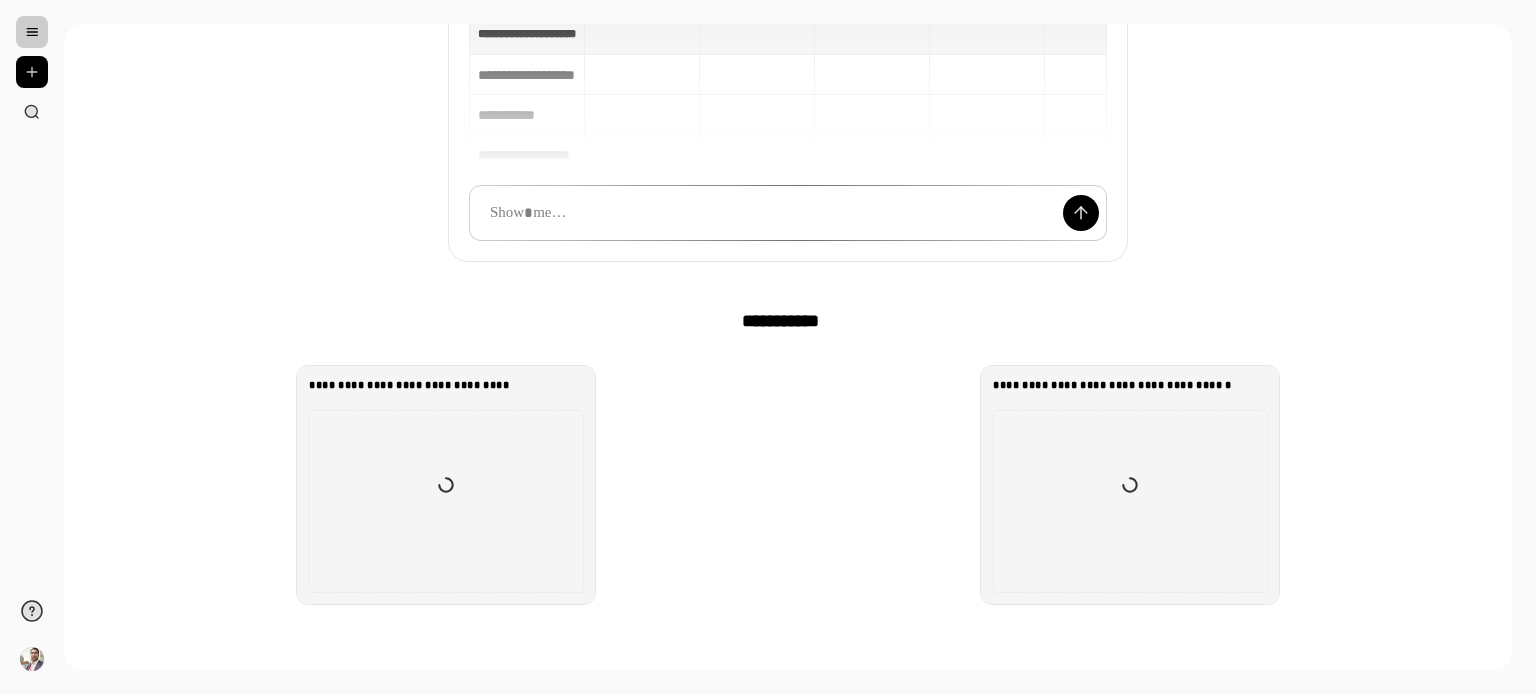 scroll, scrollTop: 204, scrollLeft: 0, axis: vertical 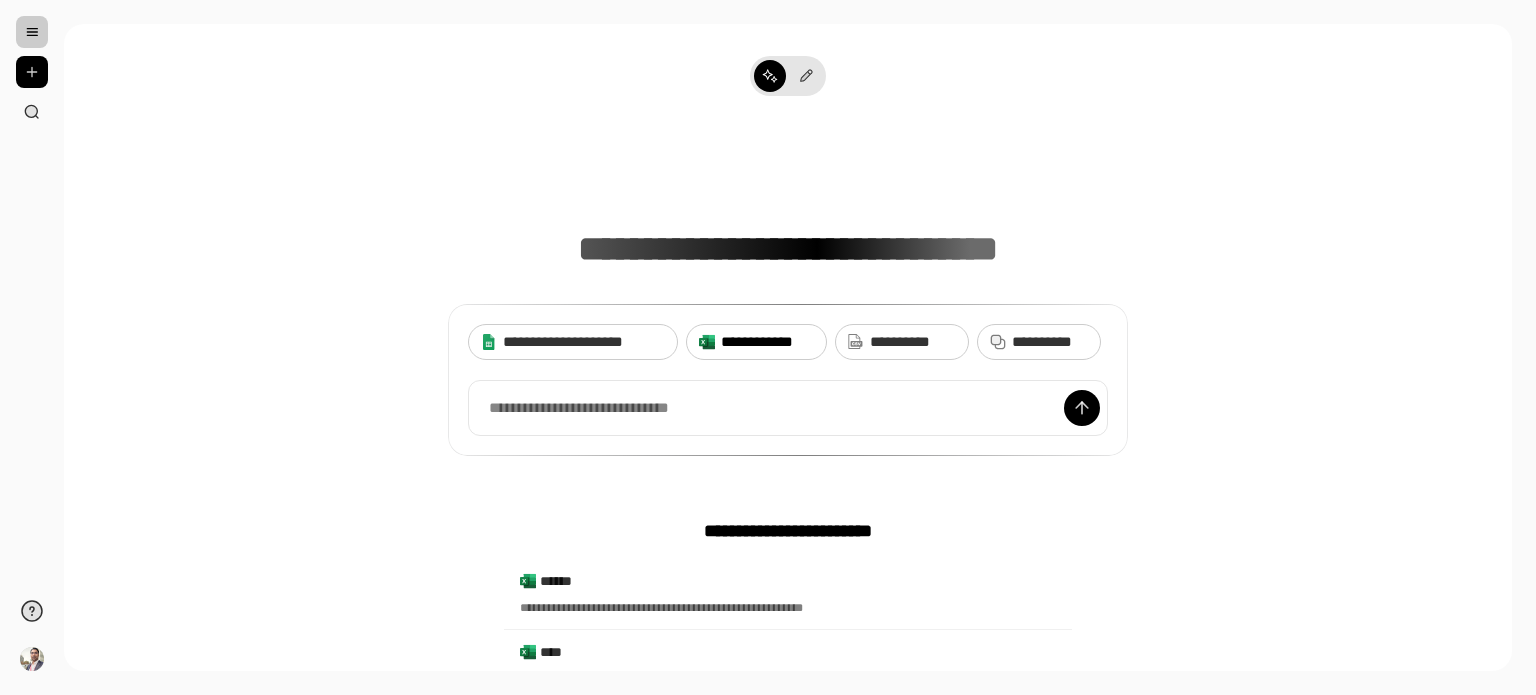 click on "**********" at bounding box center [756, 342] 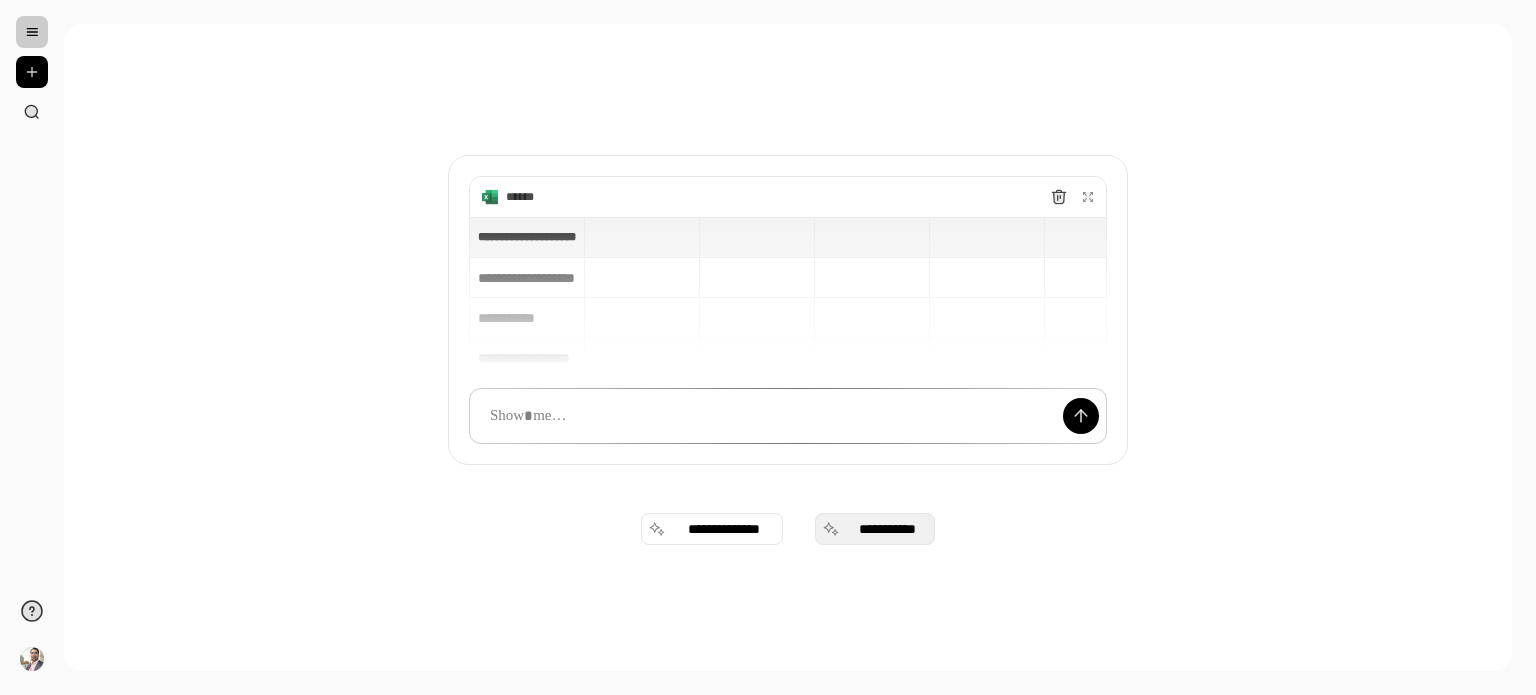 click on "**********" at bounding box center [887, 529] 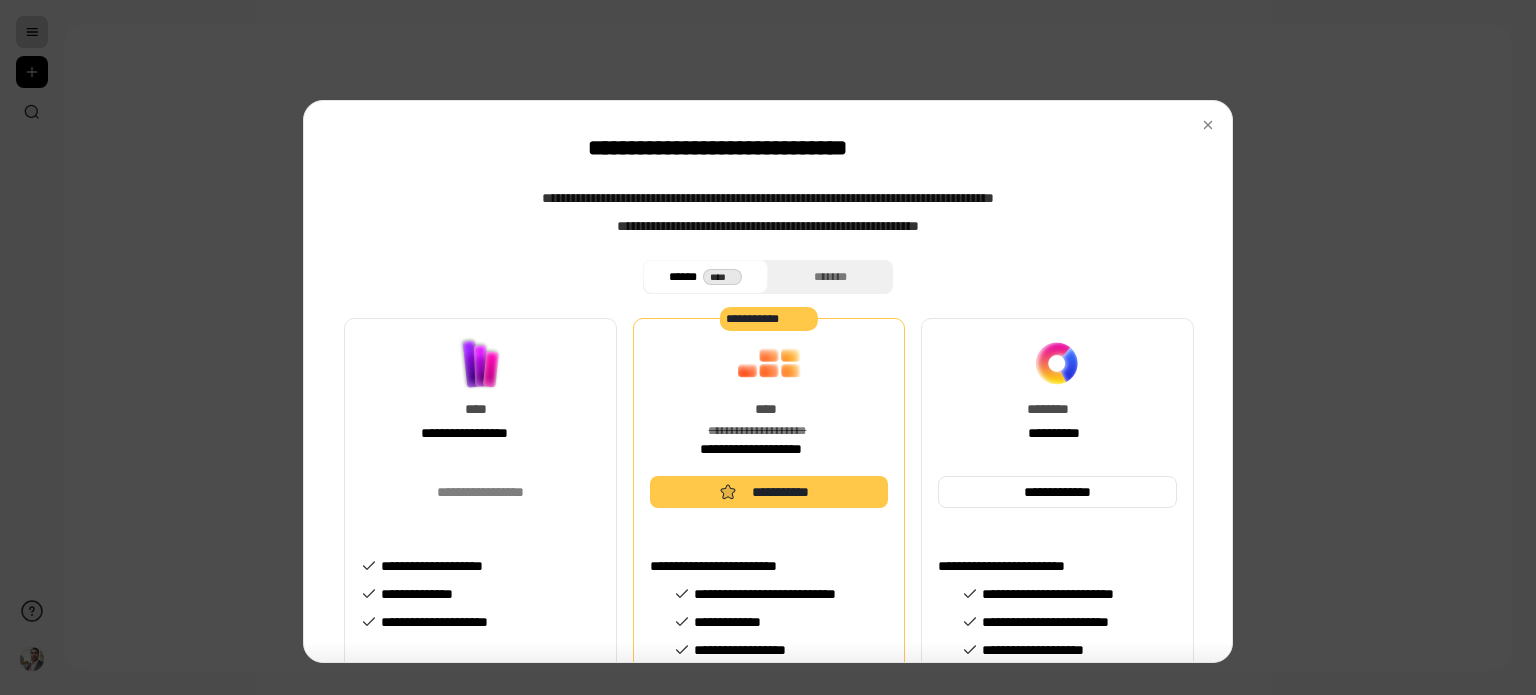click on "**********" at bounding box center (480, 397) 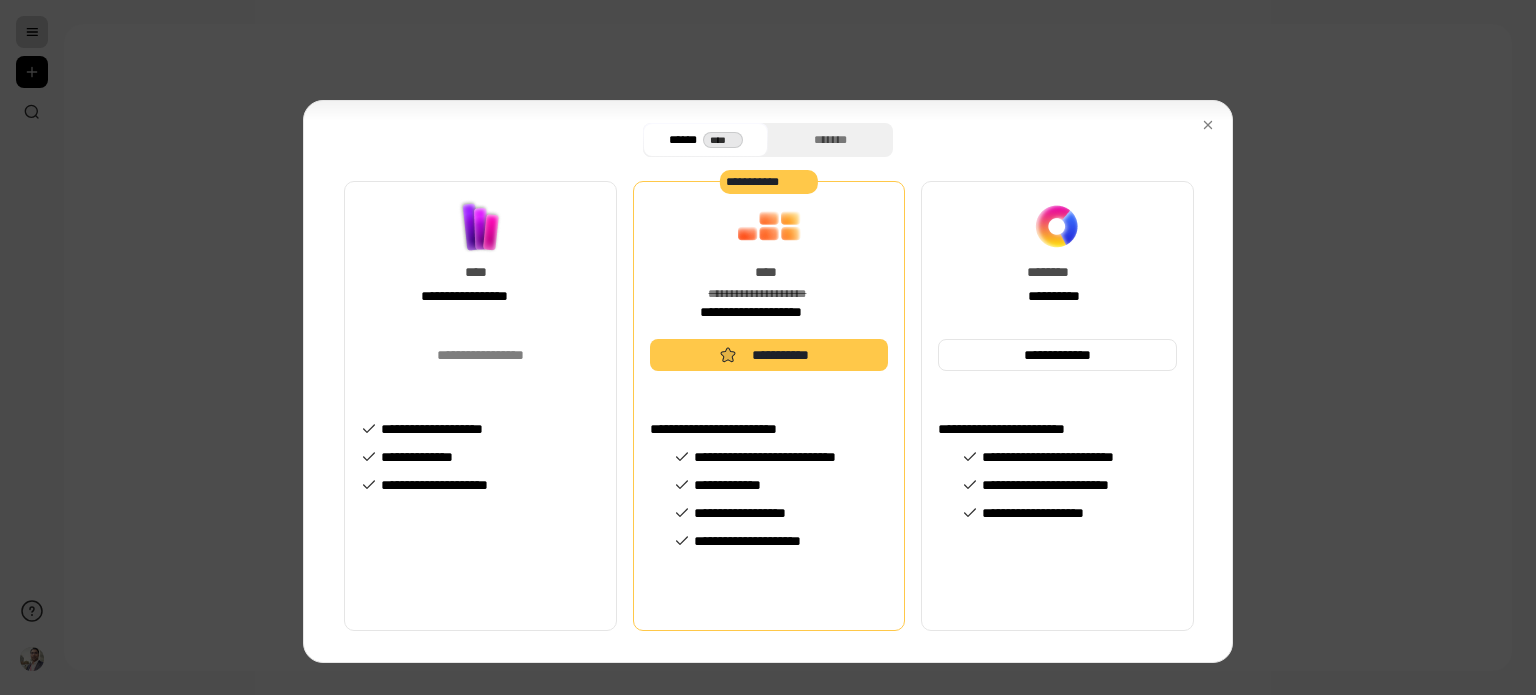 drag, startPoint x: 485, startPoint y: 370, endPoint x: 1154, endPoint y: 123, distance: 713.1409 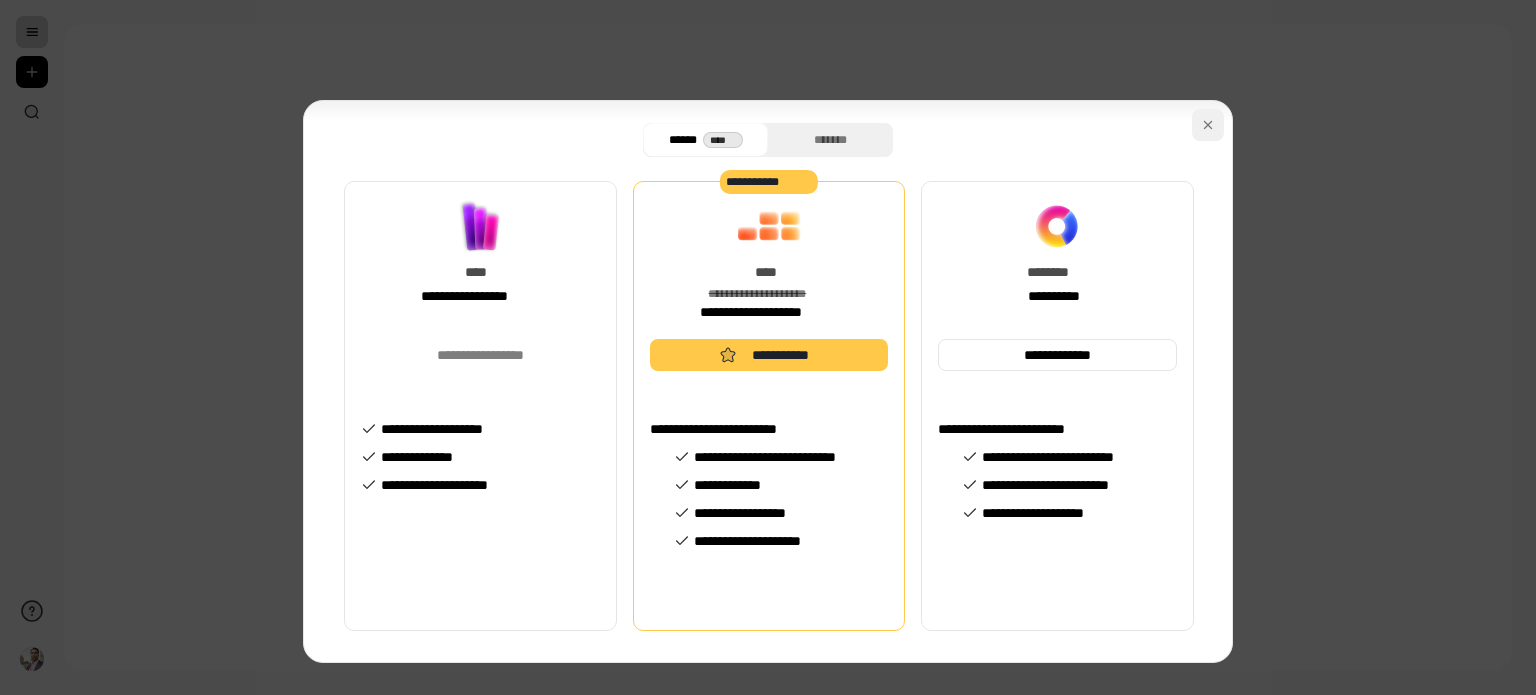 click at bounding box center (1208, 125) 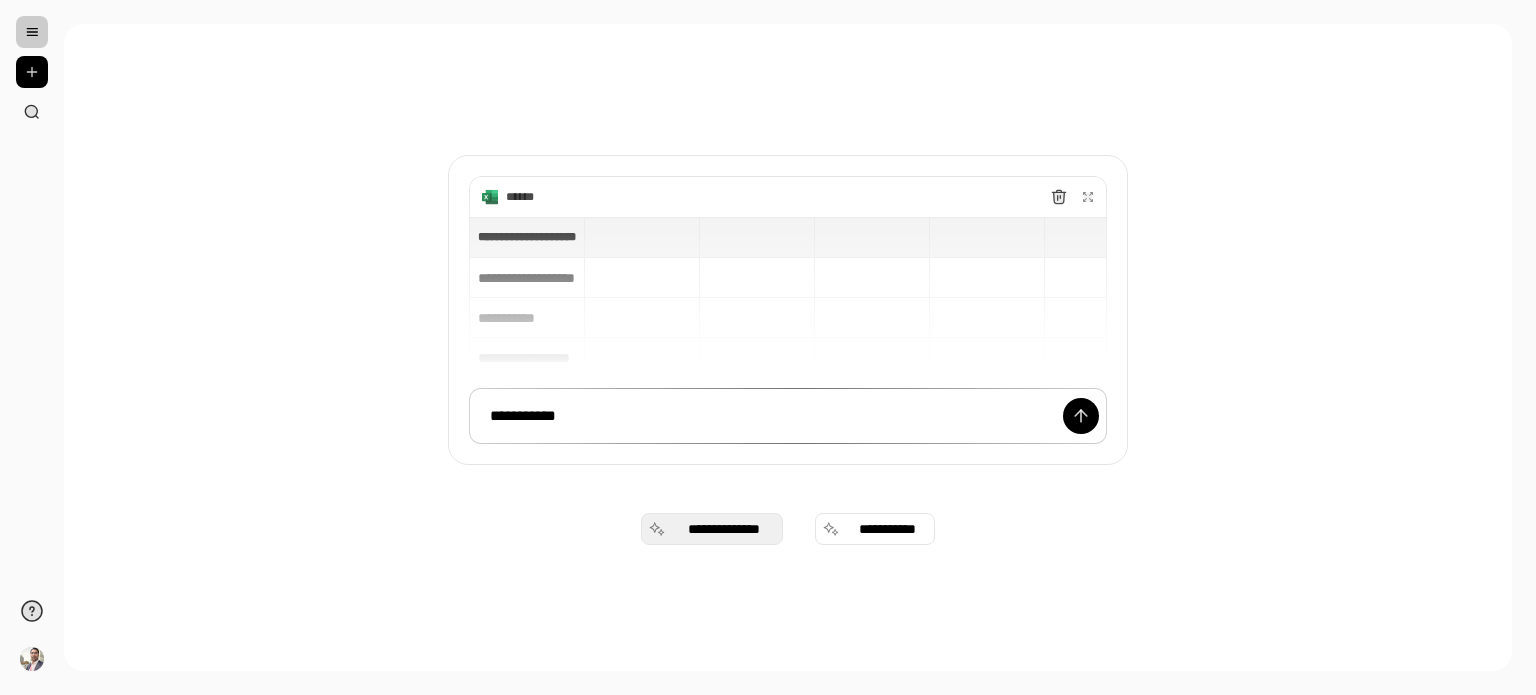 click on "**********" at bounding box center (724, 529) 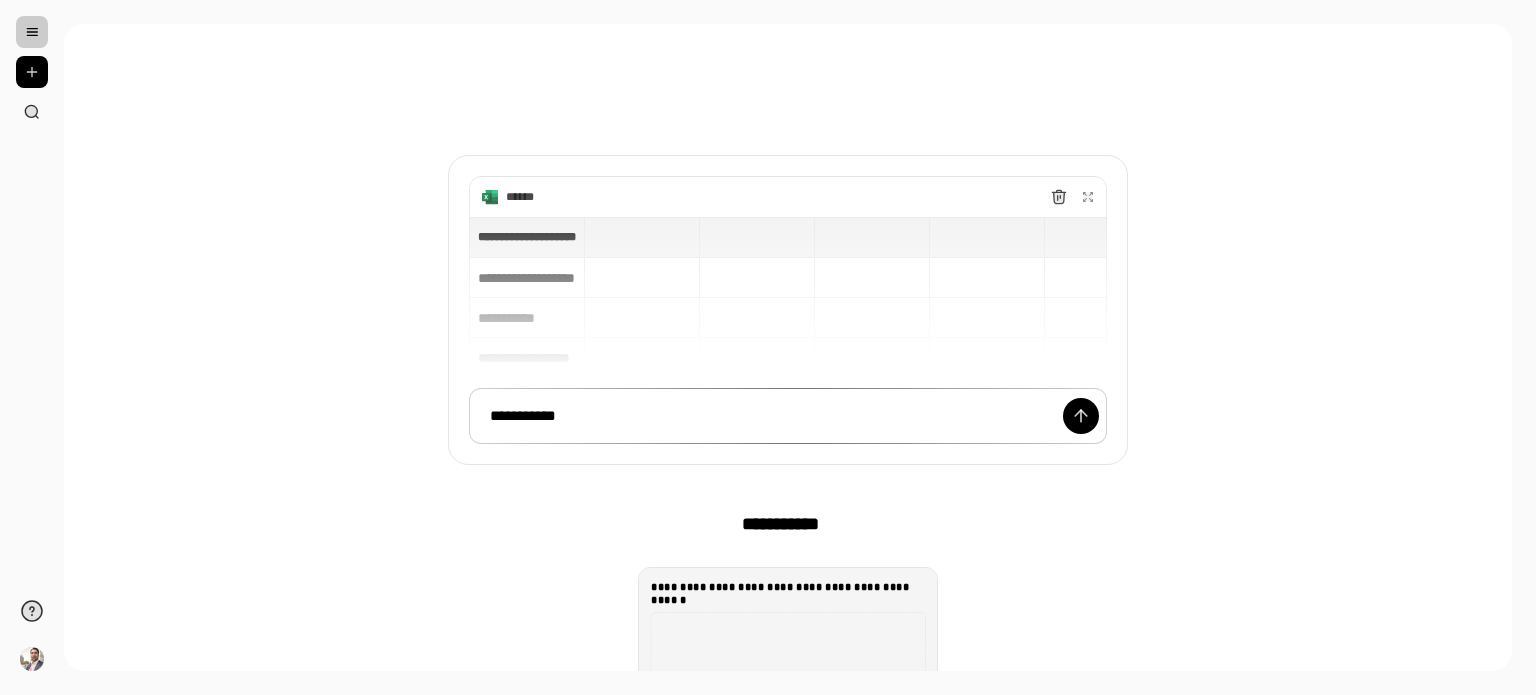 scroll, scrollTop: 255, scrollLeft: 0, axis: vertical 